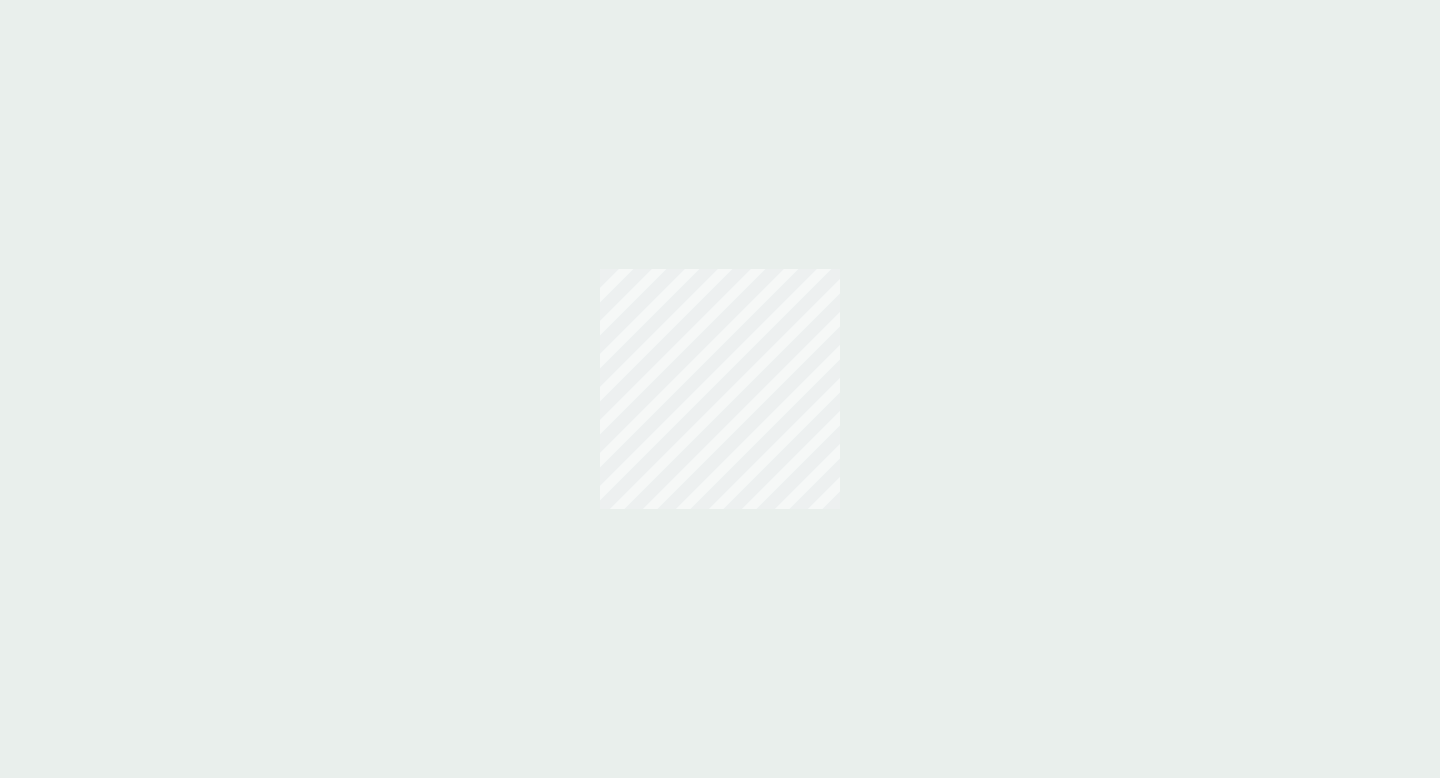 scroll, scrollTop: 0, scrollLeft: 0, axis: both 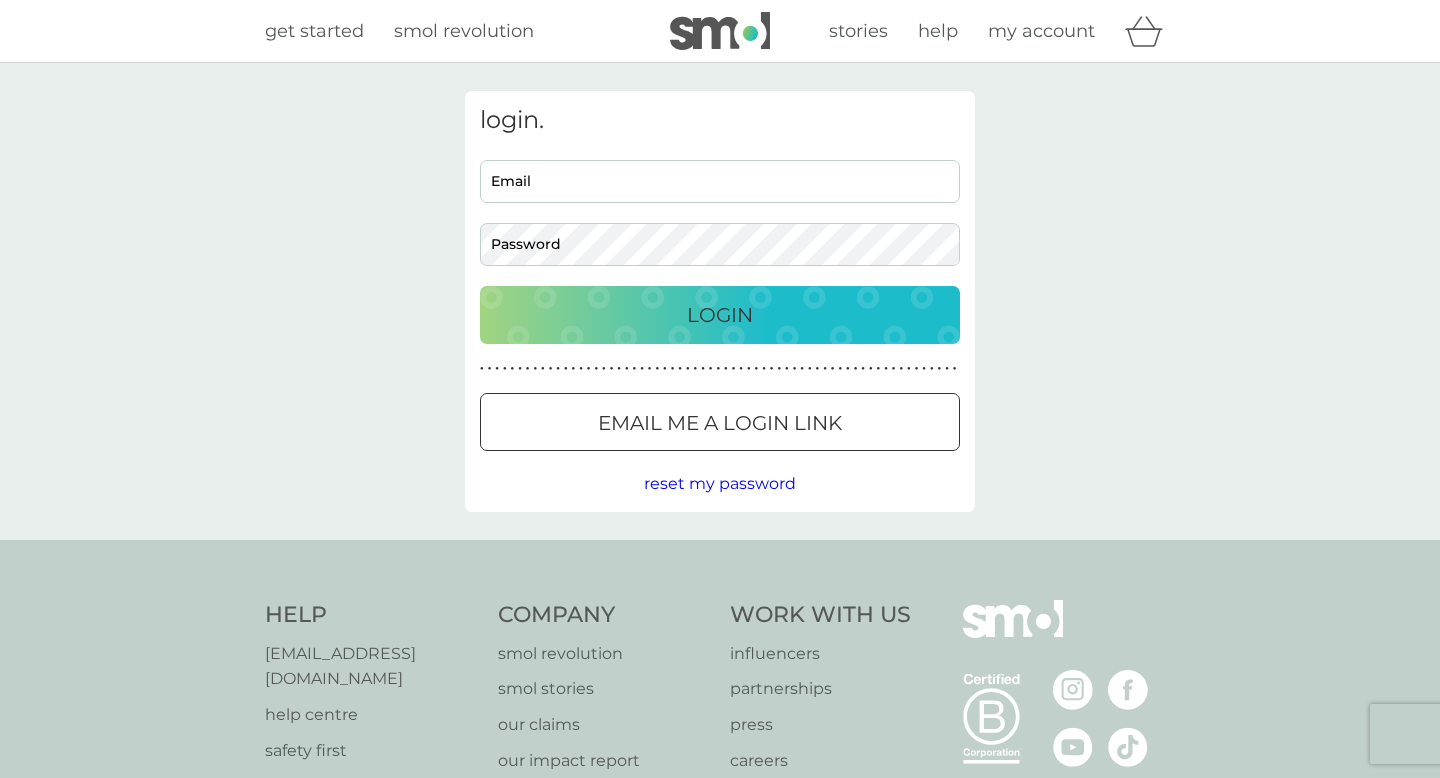 type on "mrshaw2703@gmail.com" 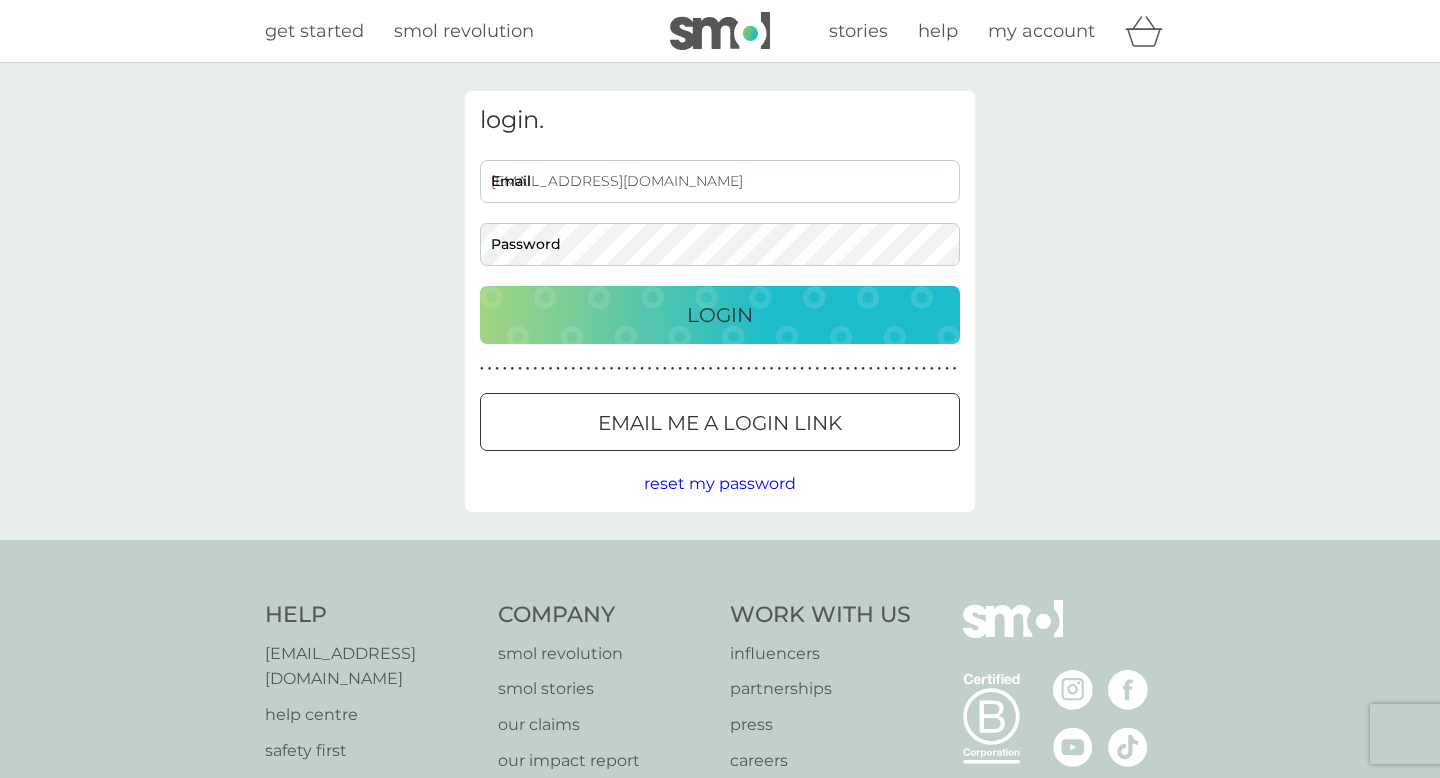 click on "Login" at bounding box center [720, 315] 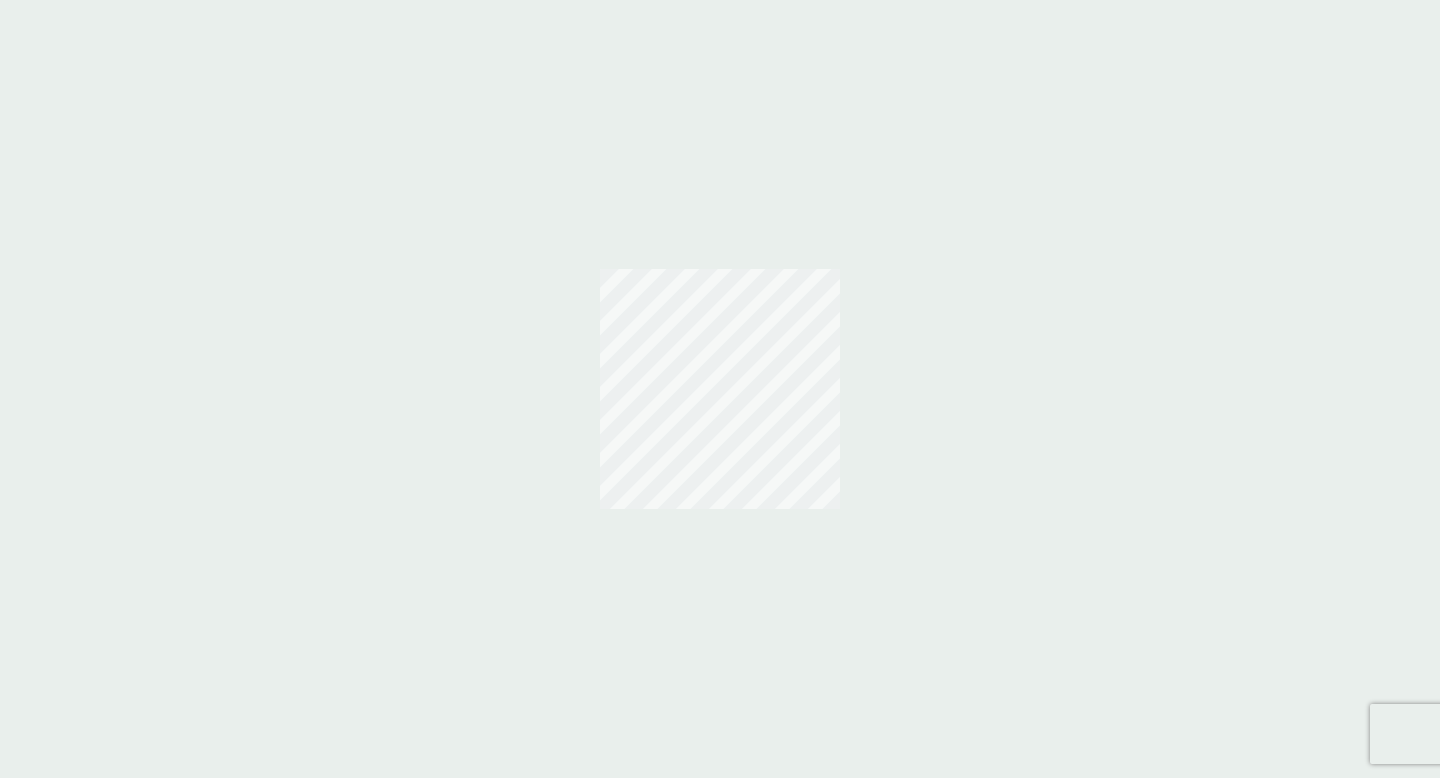 scroll, scrollTop: 0, scrollLeft: 0, axis: both 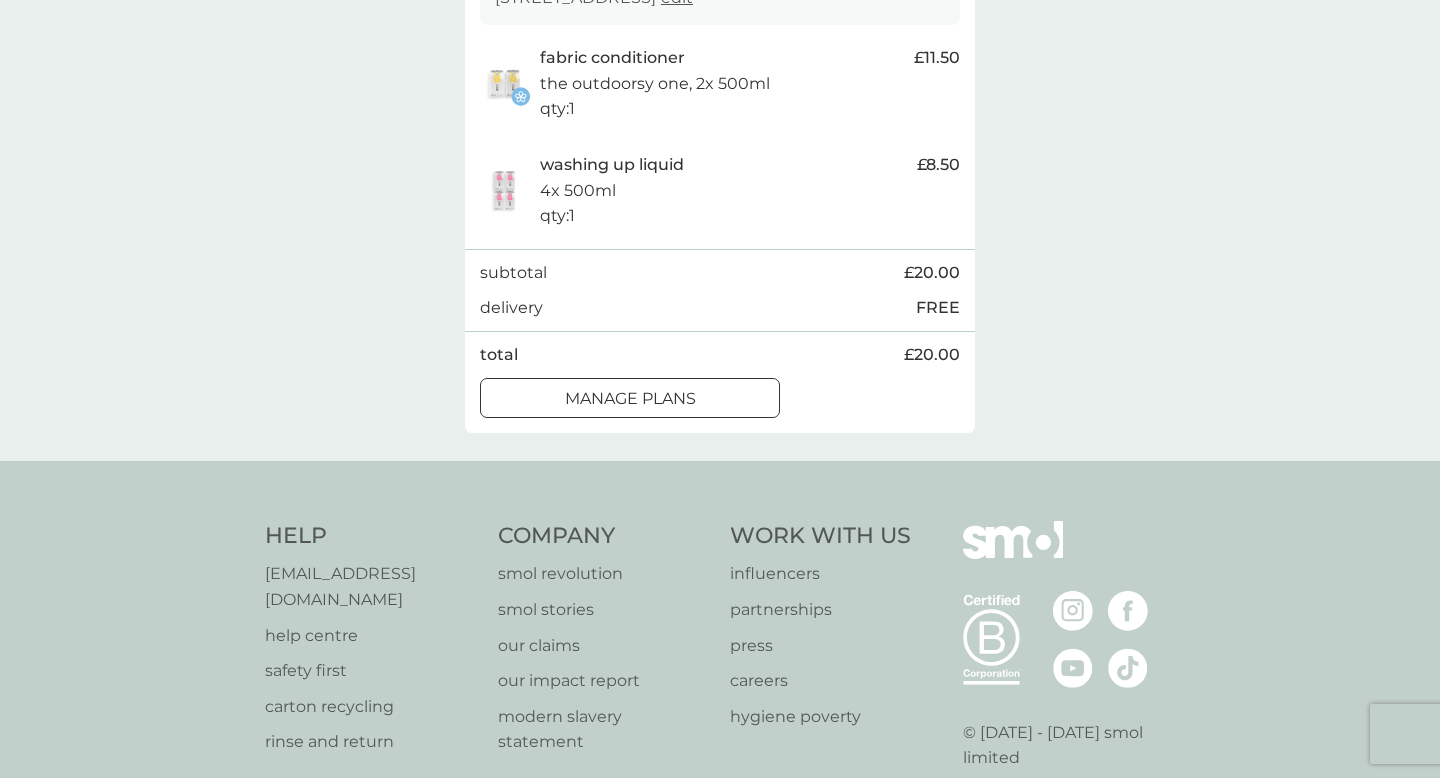 click on "manage plans" at bounding box center [630, 399] 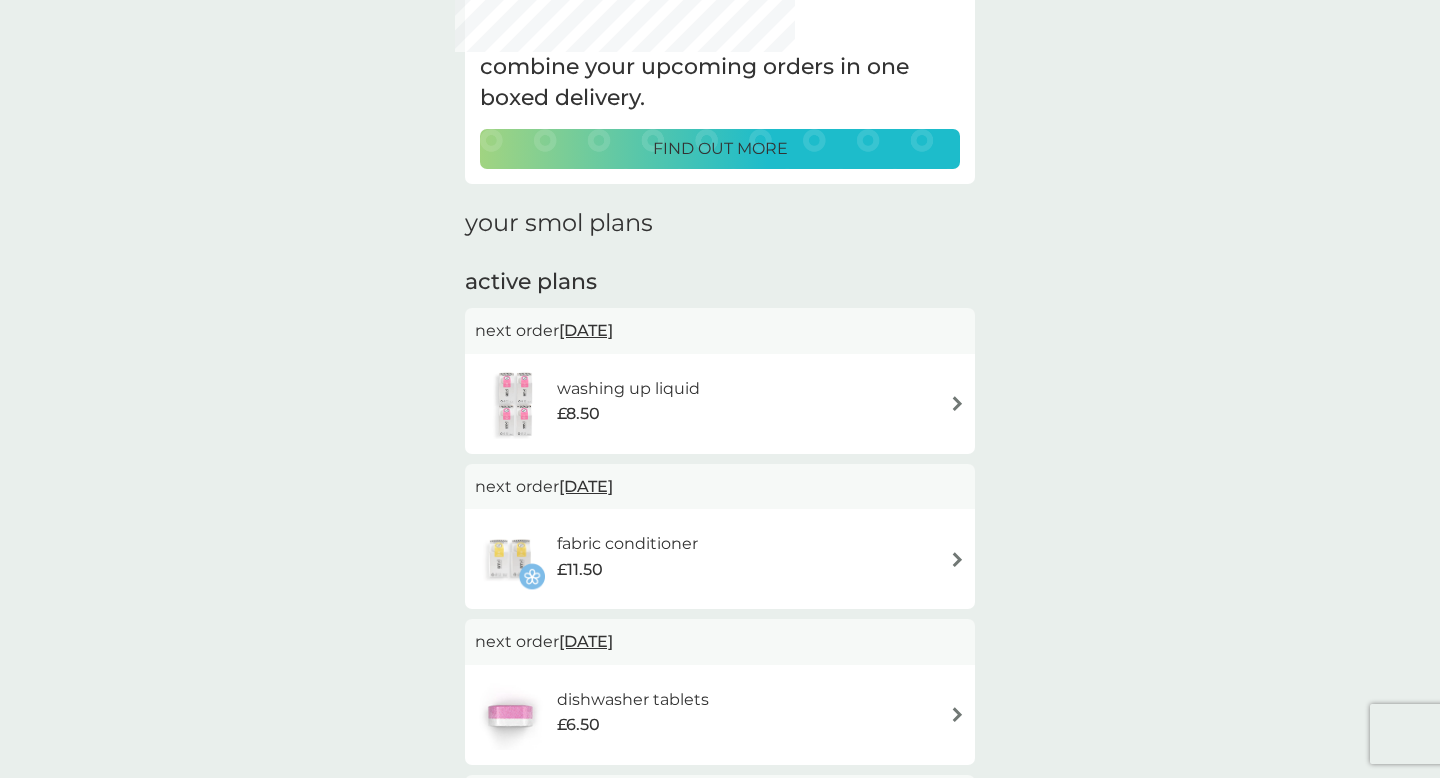 scroll, scrollTop: 125, scrollLeft: 0, axis: vertical 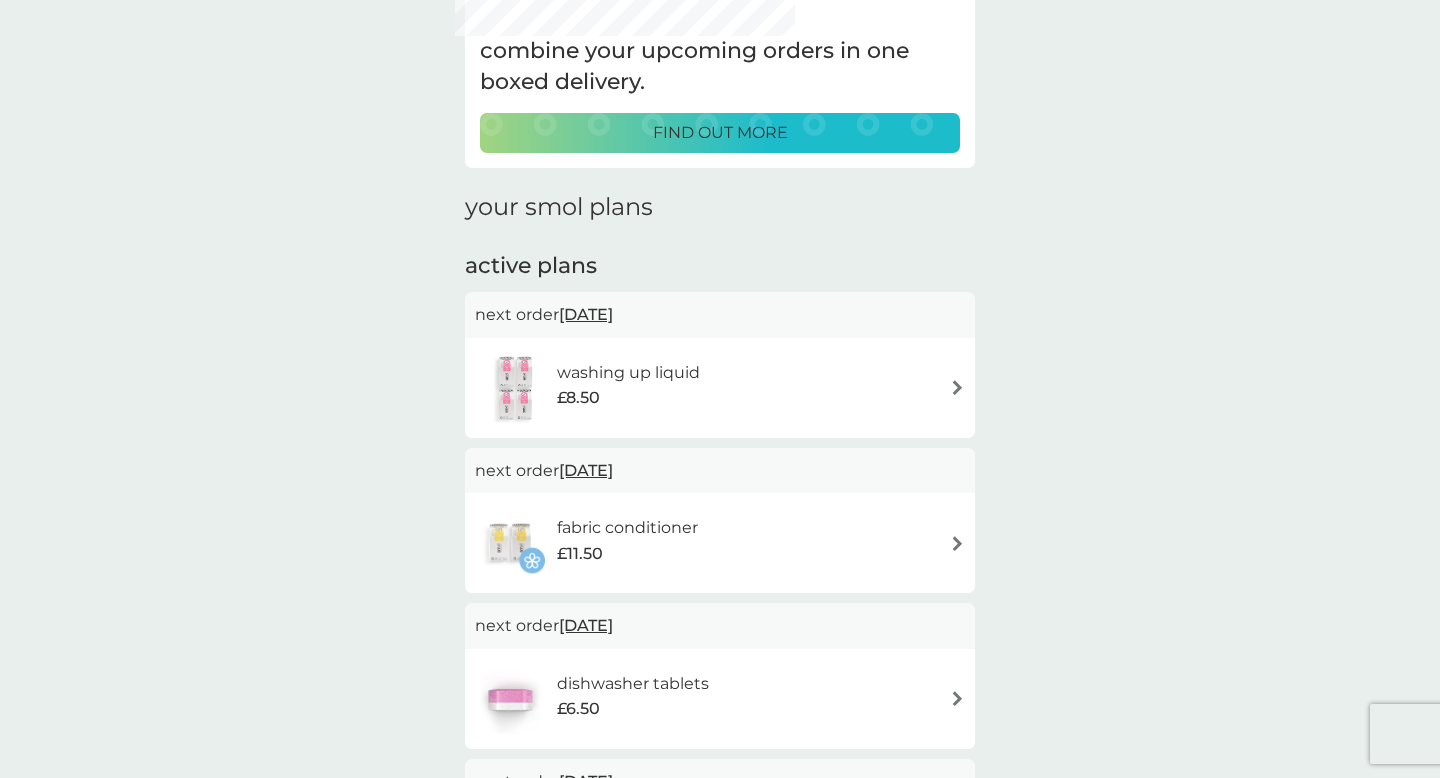 click at bounding box center (957, 387) 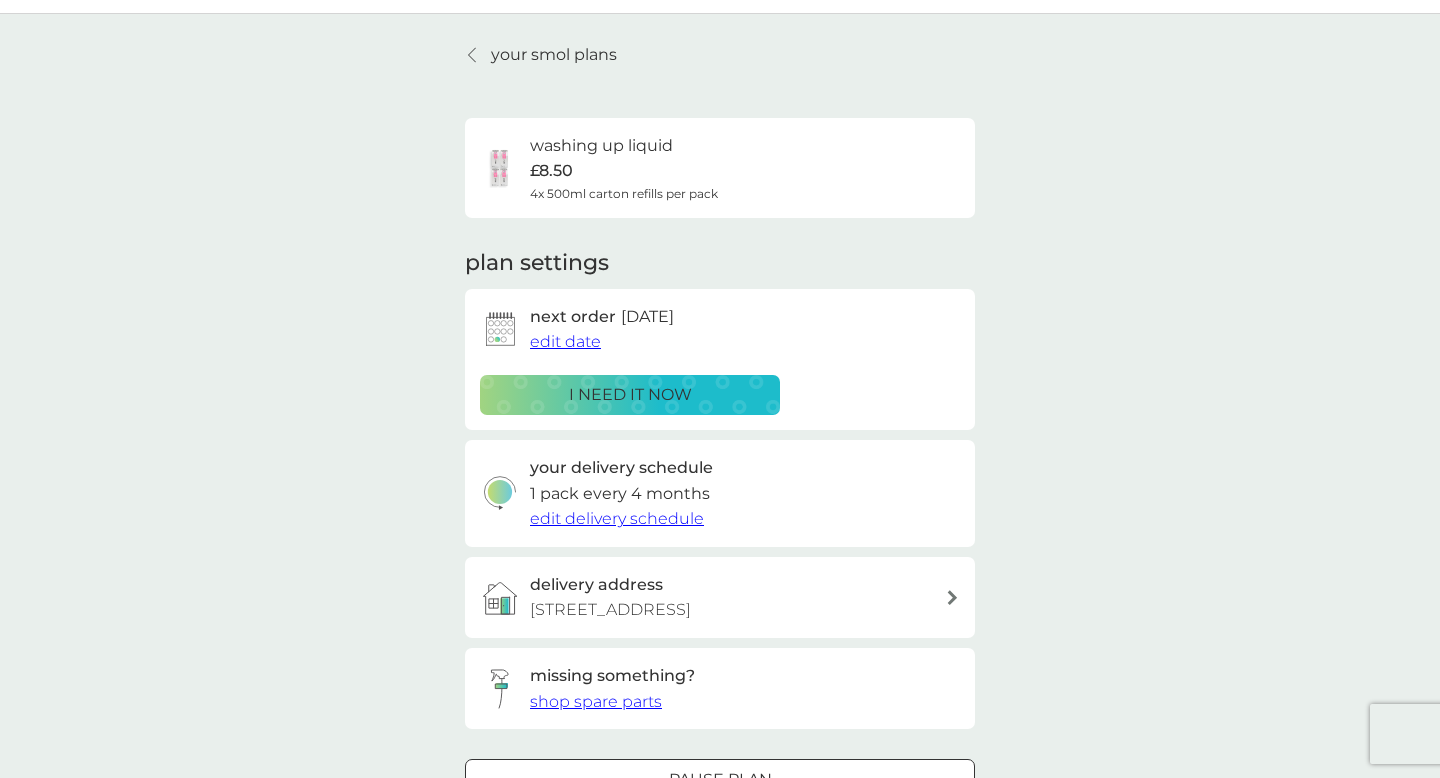 scroll, scrollTop: 53, scrollLeft: 0, axis: vertical 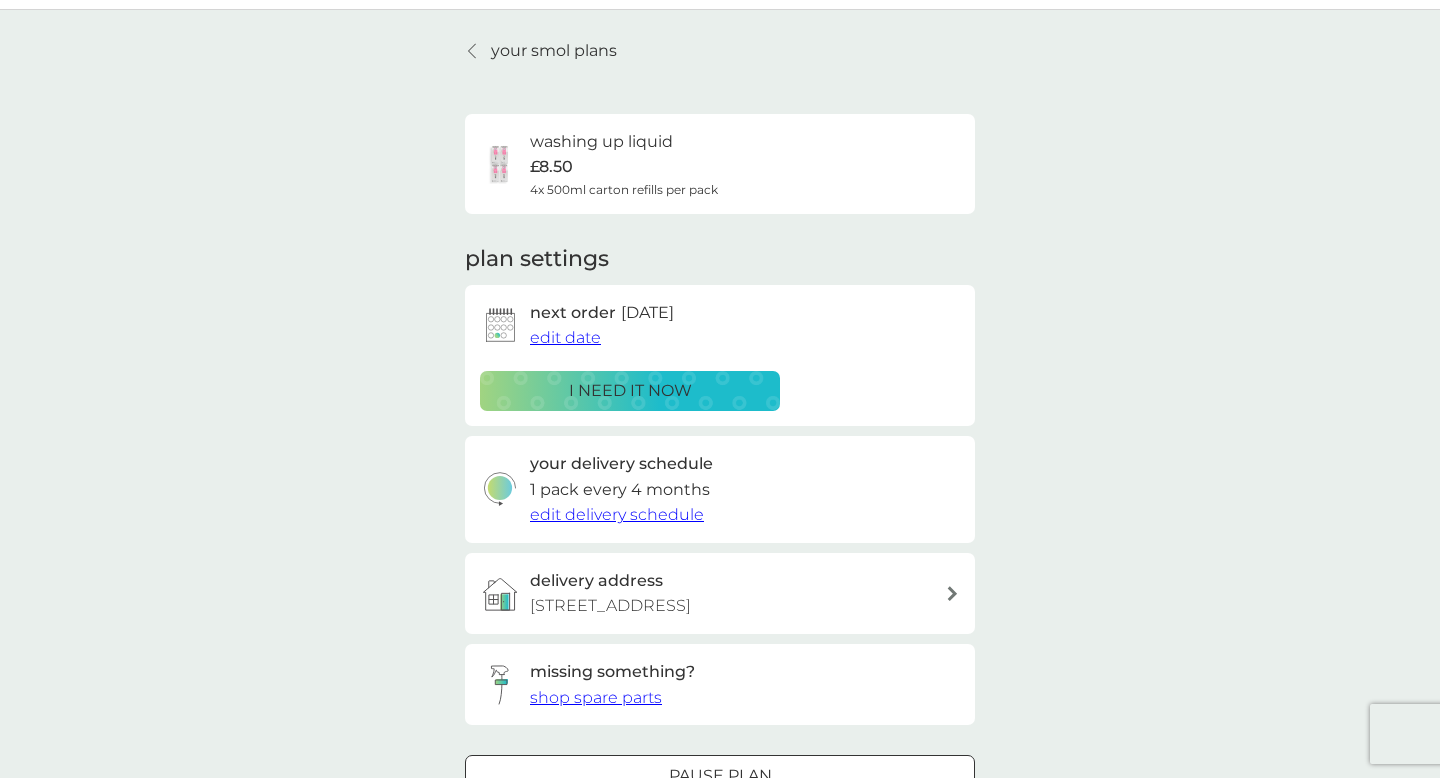 click on "edit delivery schedule" at bounding box center (617, 514) 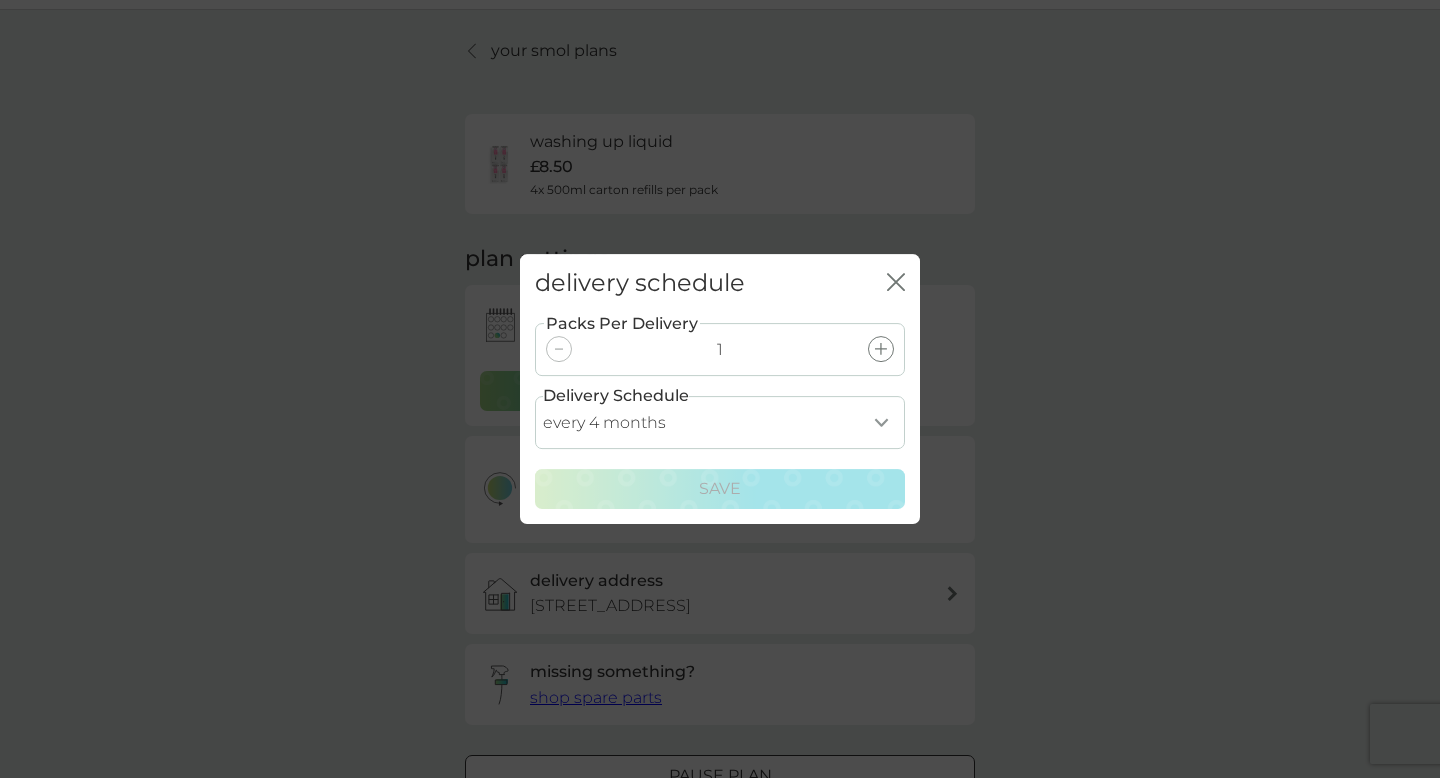 click on "every 1 month every 2 months every 3 months every 4 months every 5 months every 6 months every 7 months" at bounding box center (720, 422) 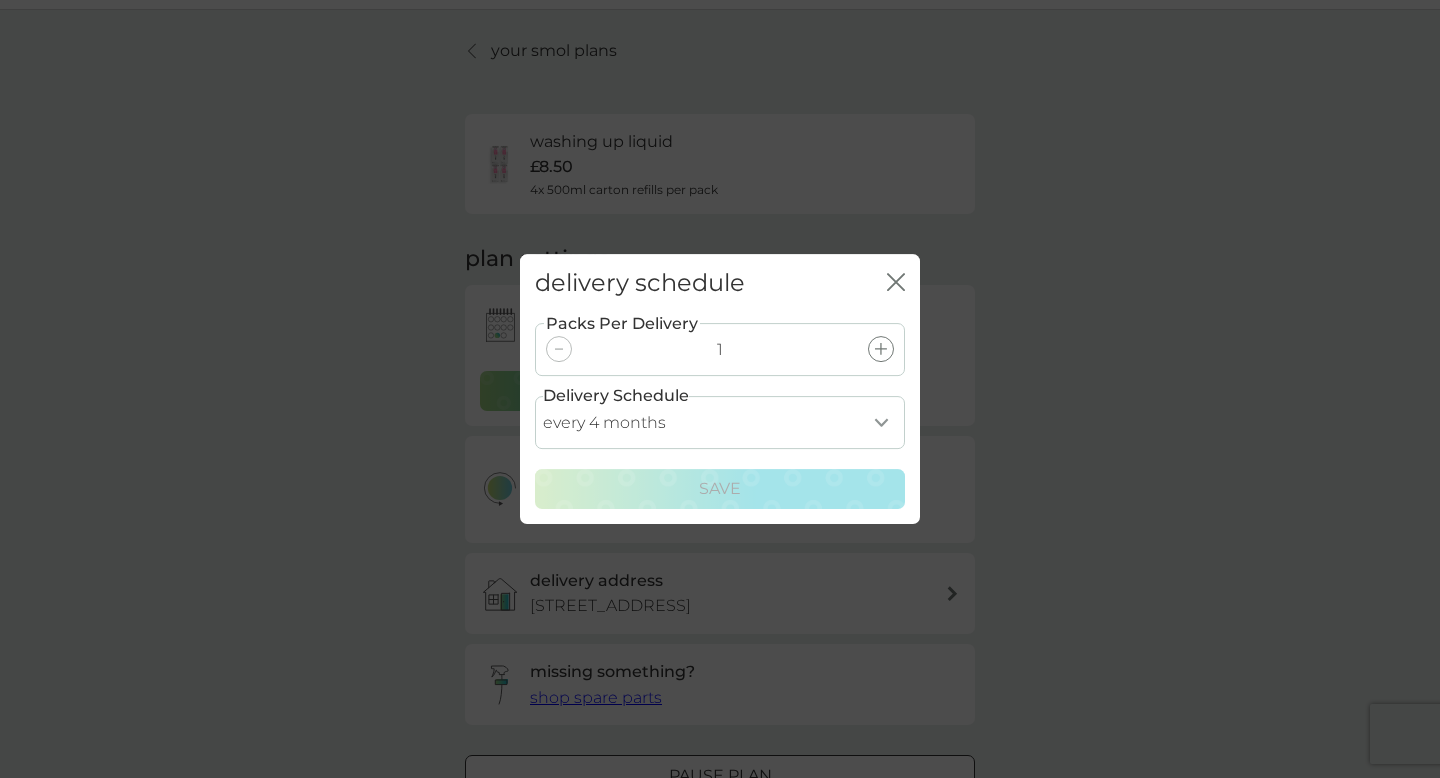 click on "close" 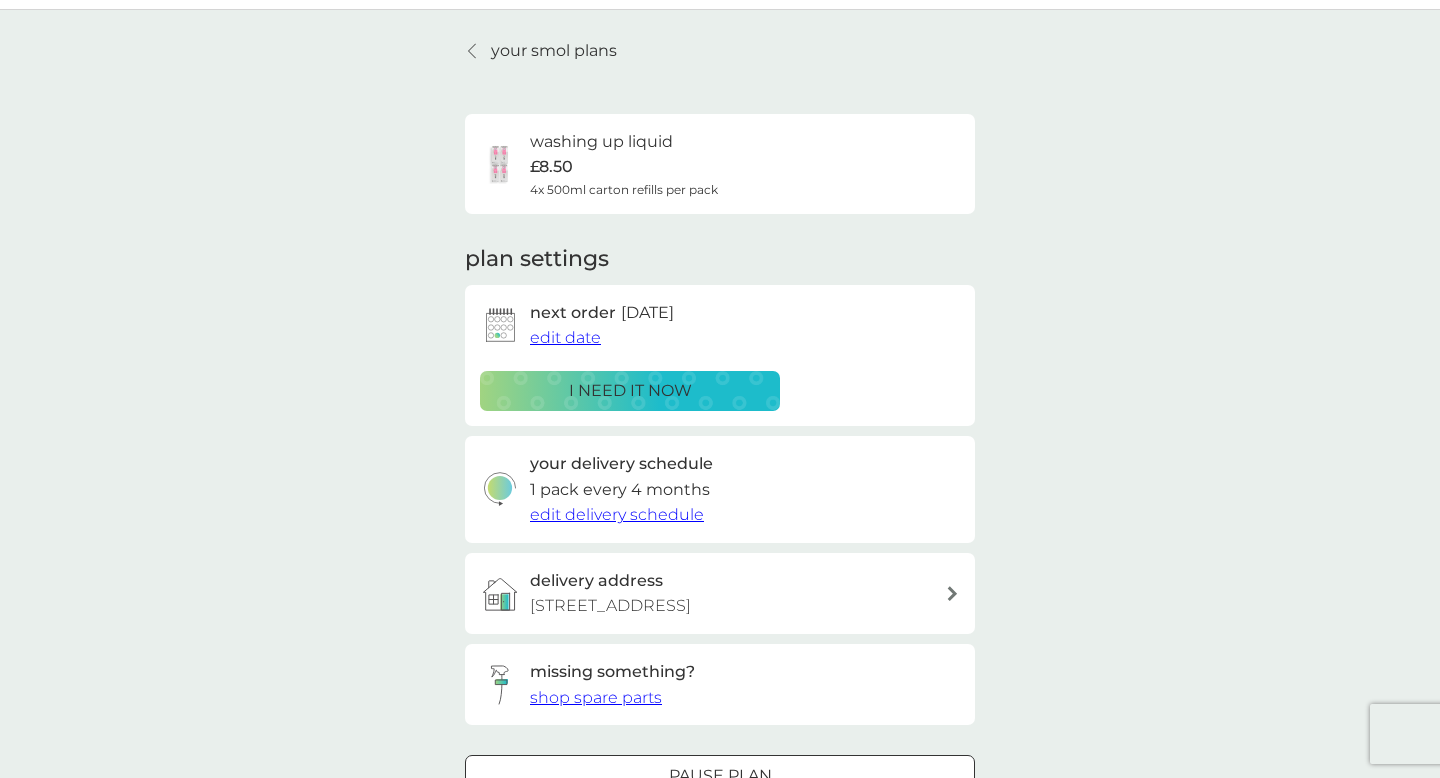 scroll, scrollTop: 0, scrollLeft: 0, axis: both 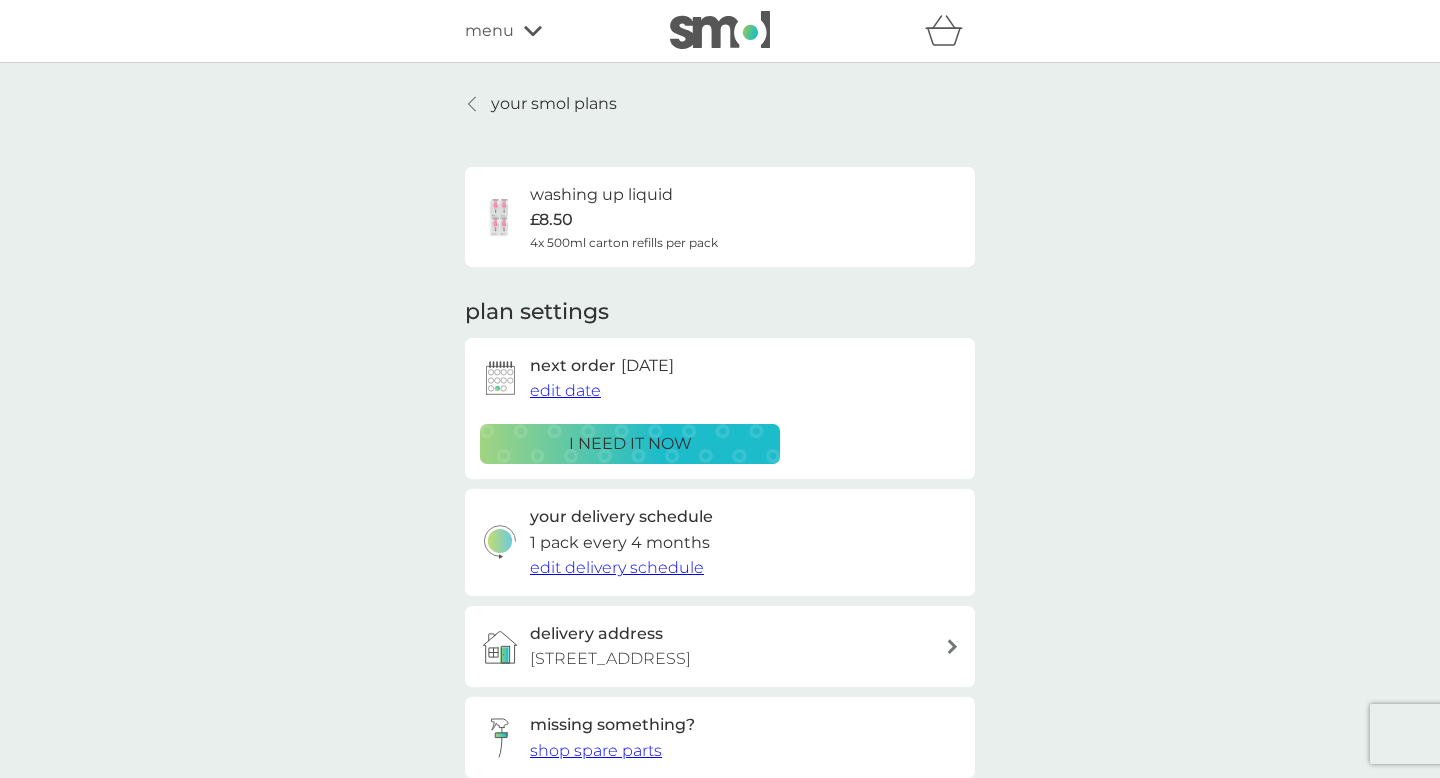click on "your smol plans" at bounding box center (554, 104) 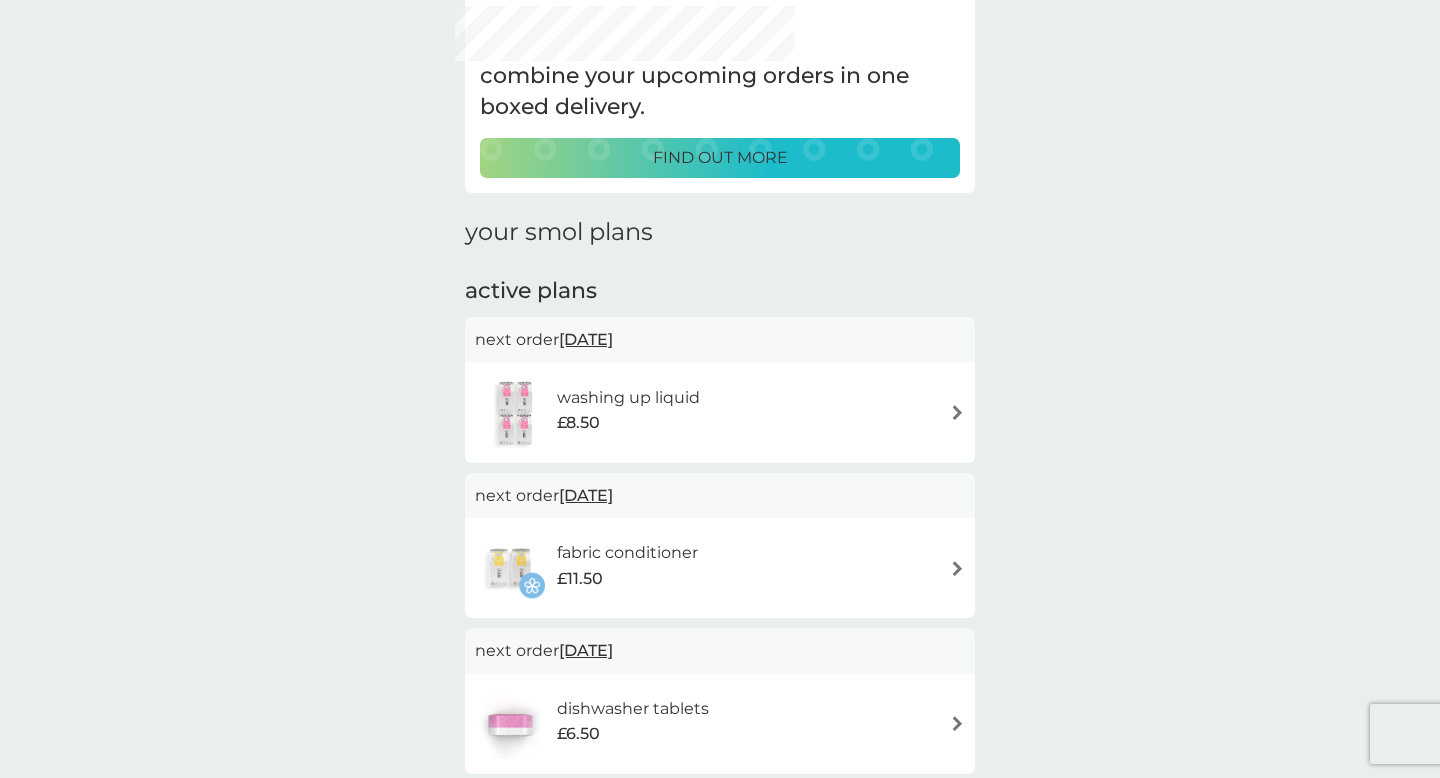 scroll, scrollTop: 122, scrollLeft: 0, axis: vertical 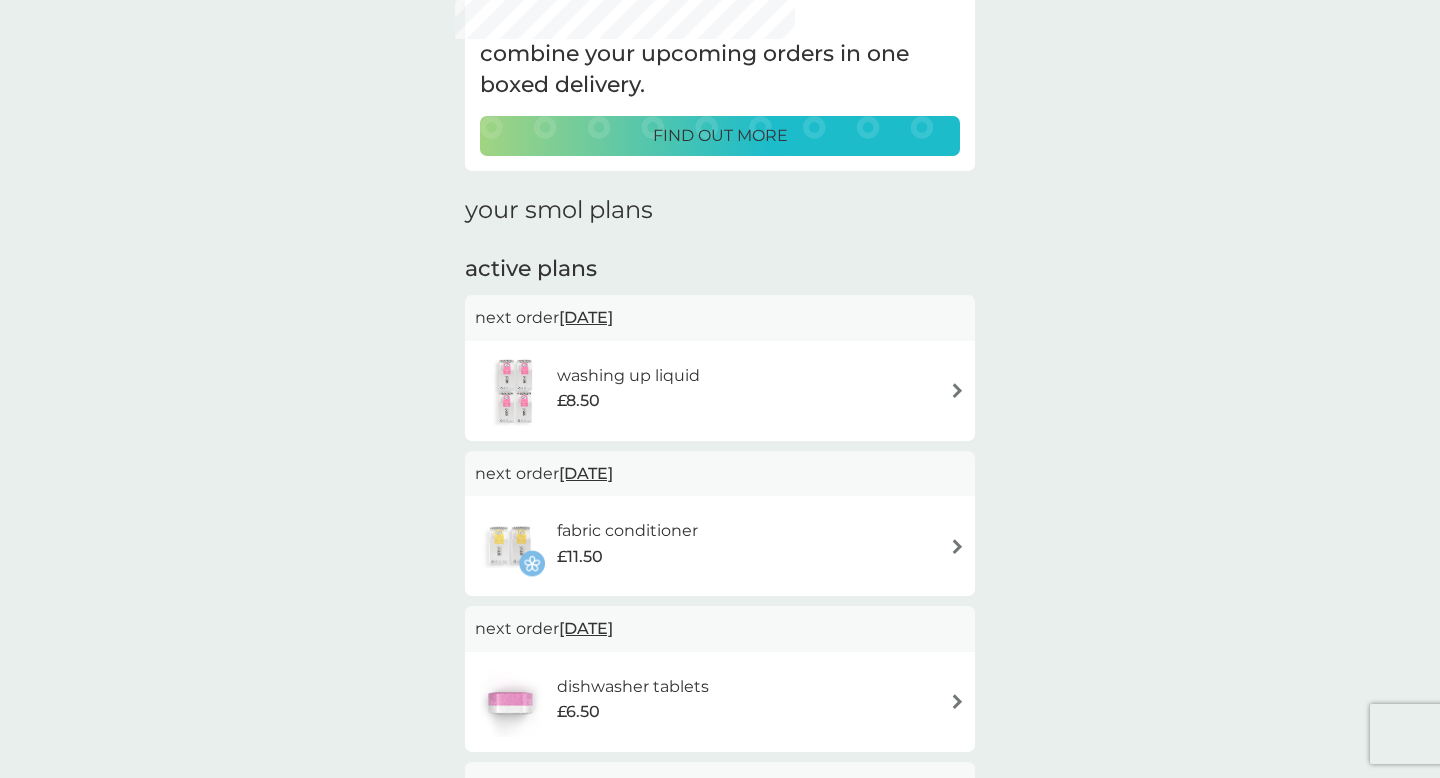 click at bounding box center [957, 390] 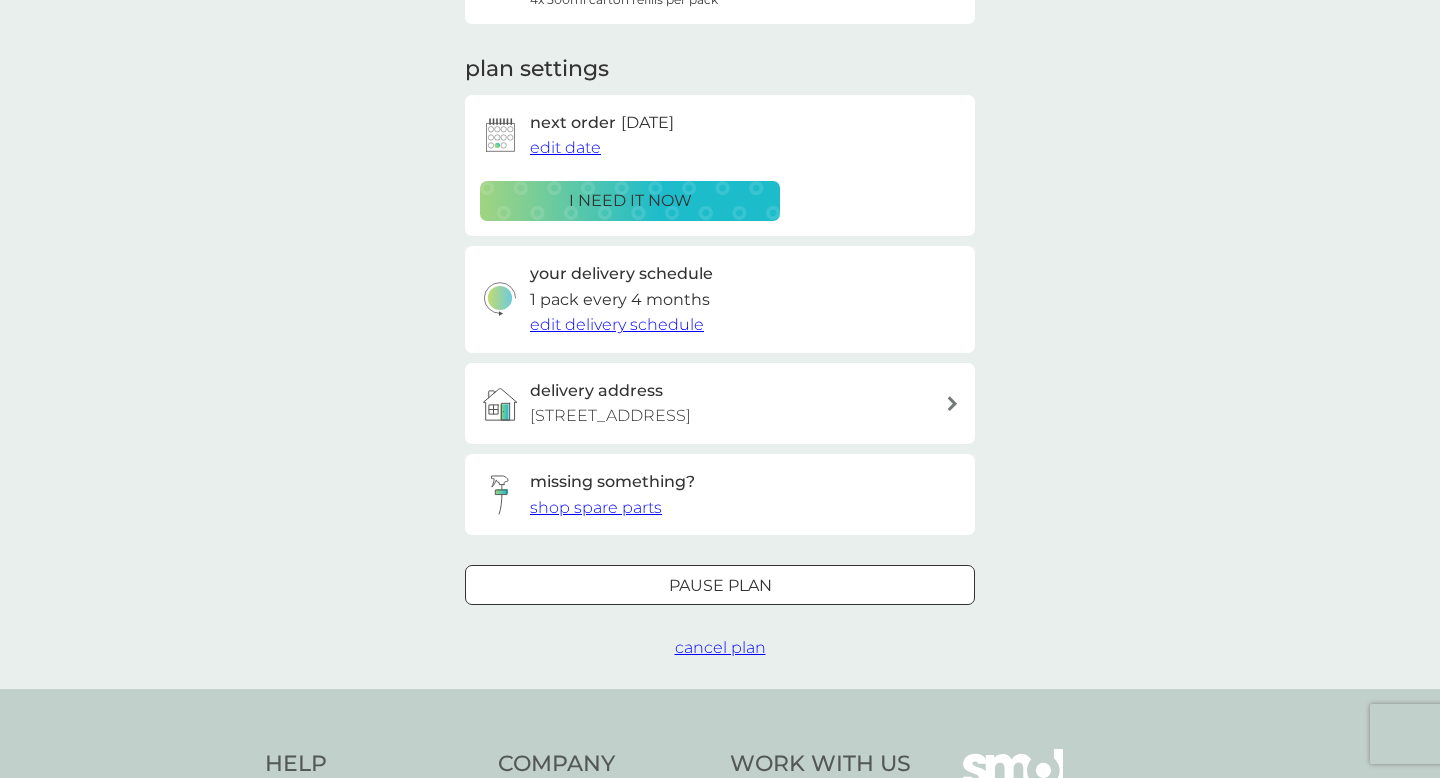 scroll, scrollTop: 254, scrollLeft: 0, axis: vertical 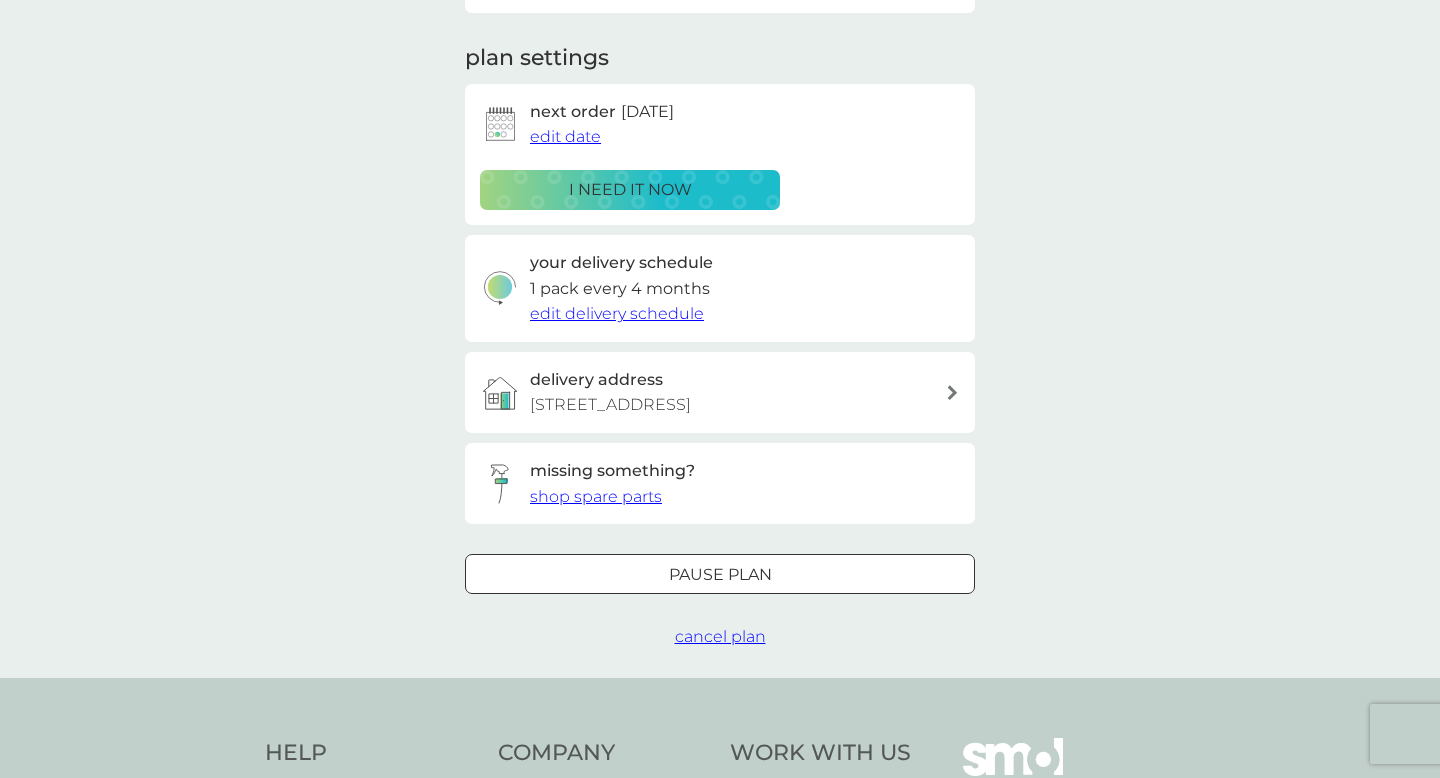 click on "Pause plan" at bounding box center [720, 575] 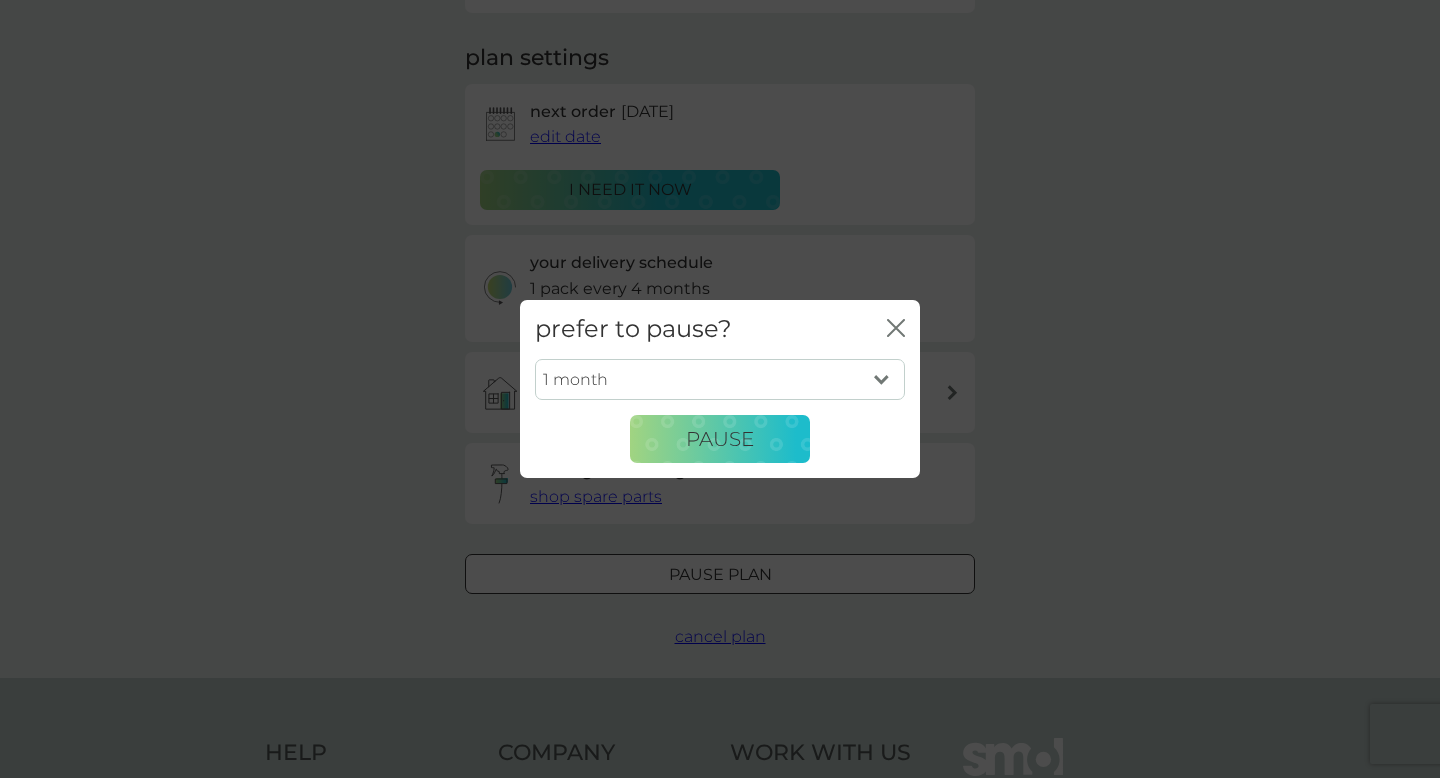 click on "1 month 2 months 3 months 4 months 5 months 6 months" at bounding box center [720, 380] 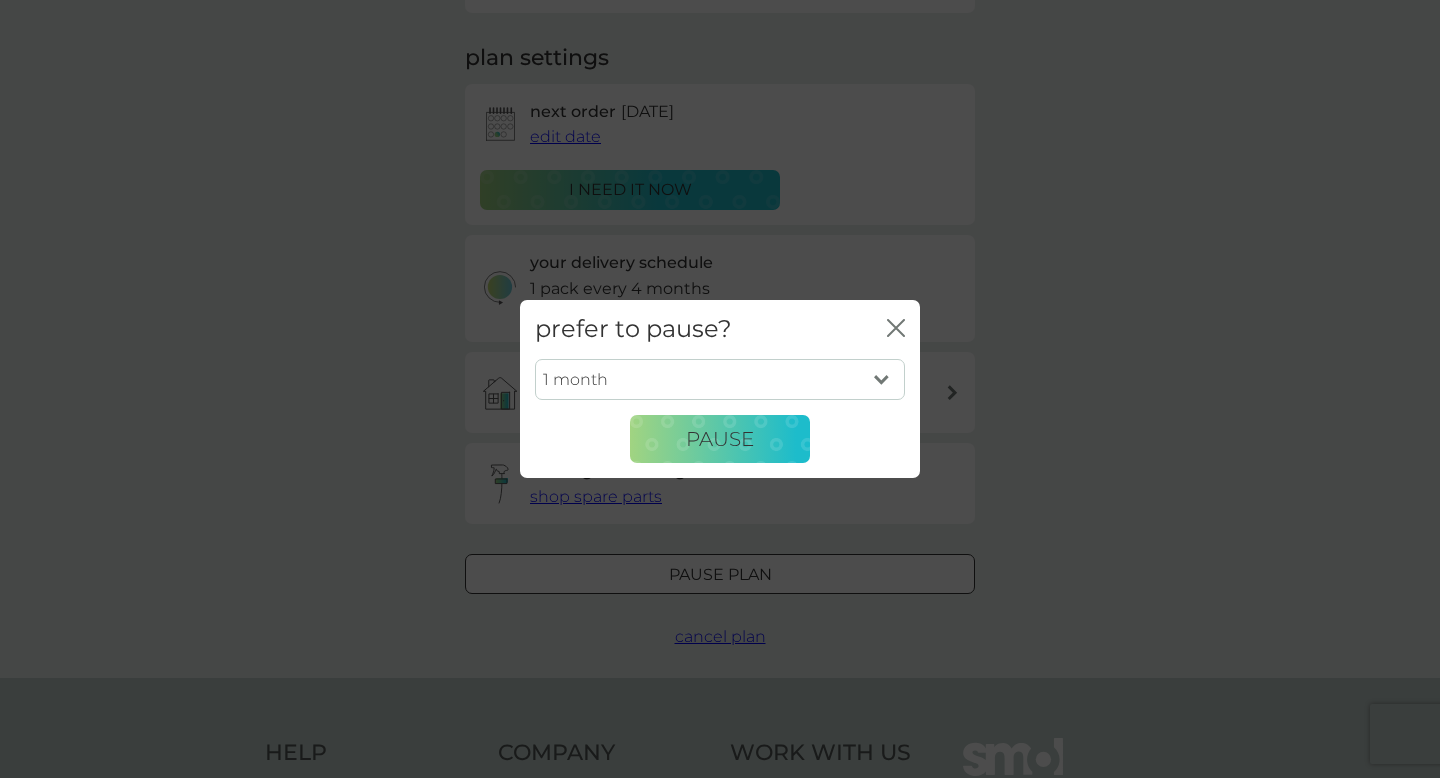 select on "6" 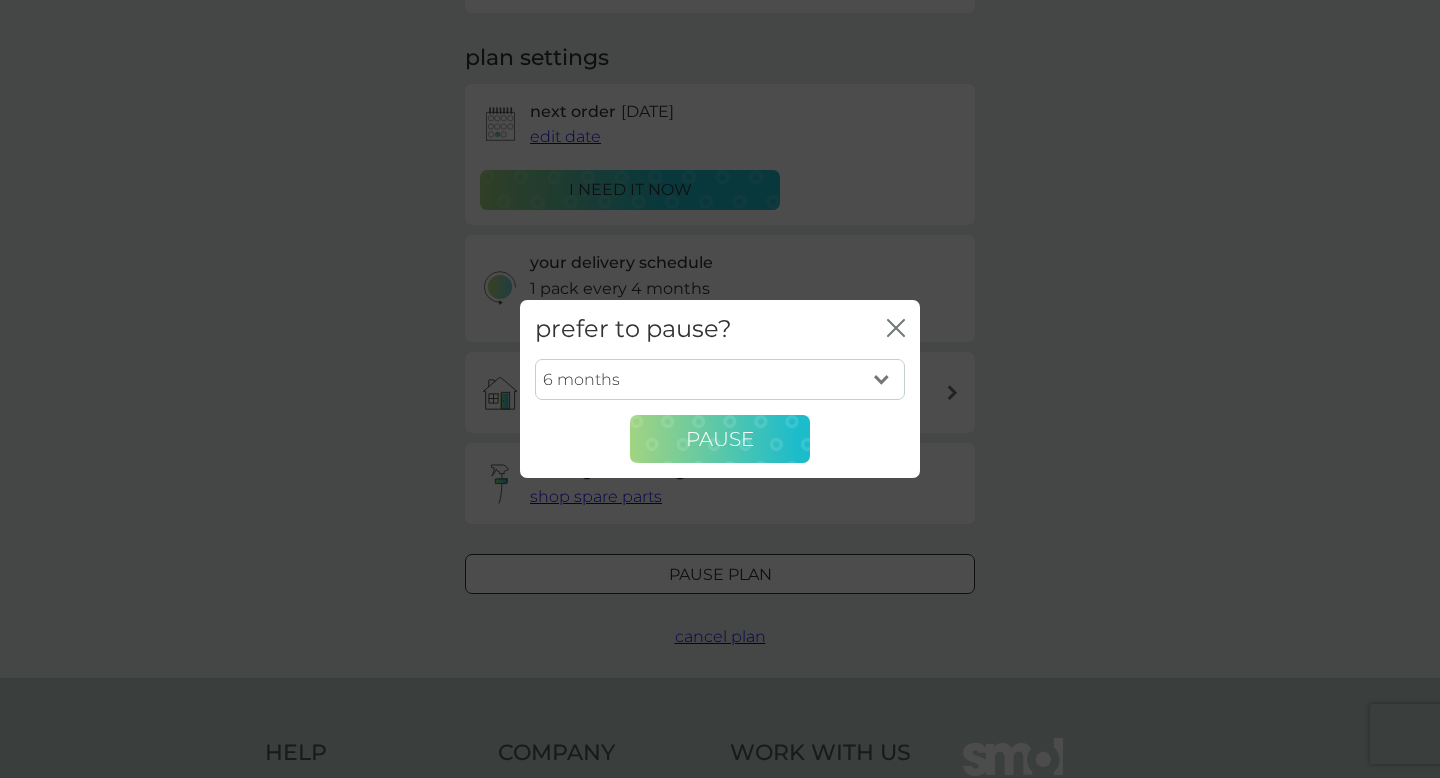 click on "Pause" at bounding box center (720, 439) 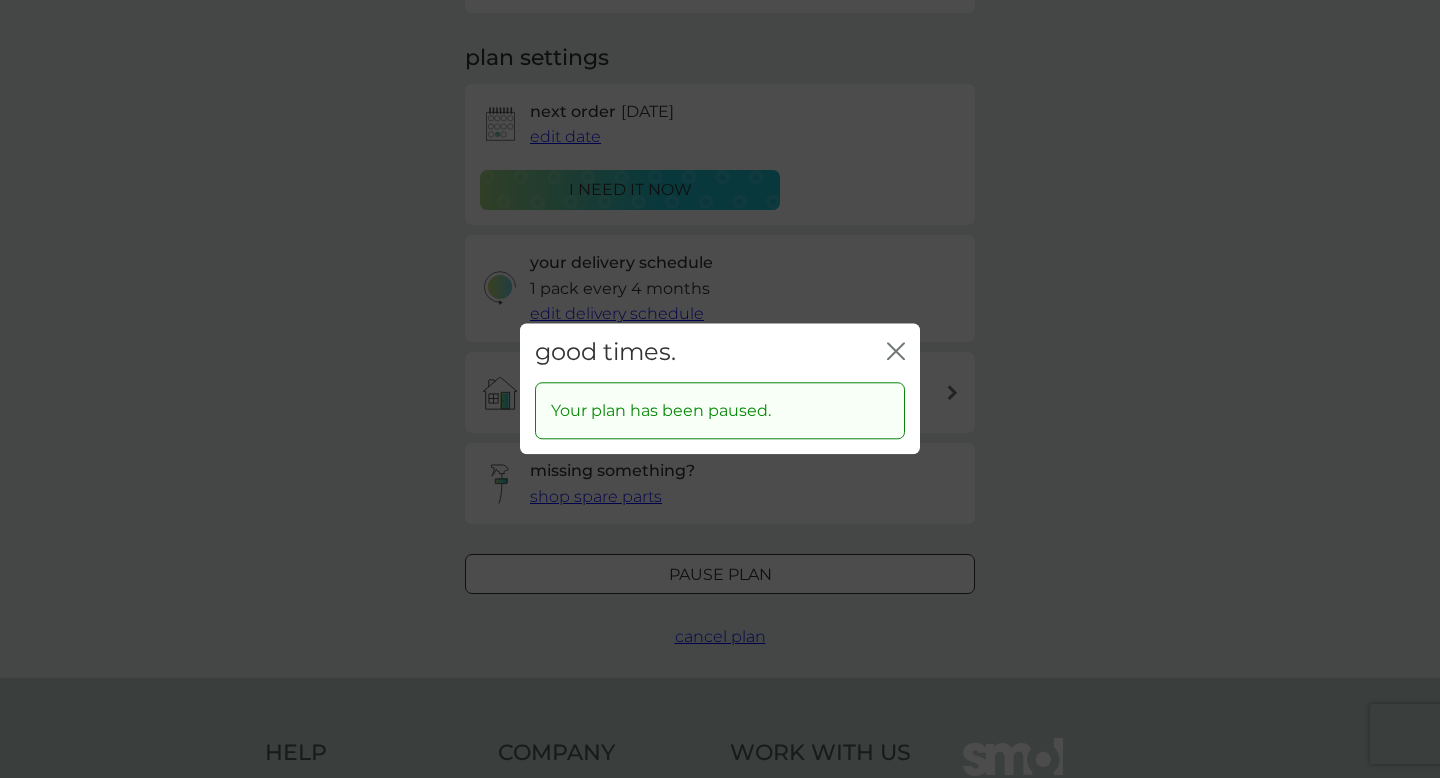 click on "close" 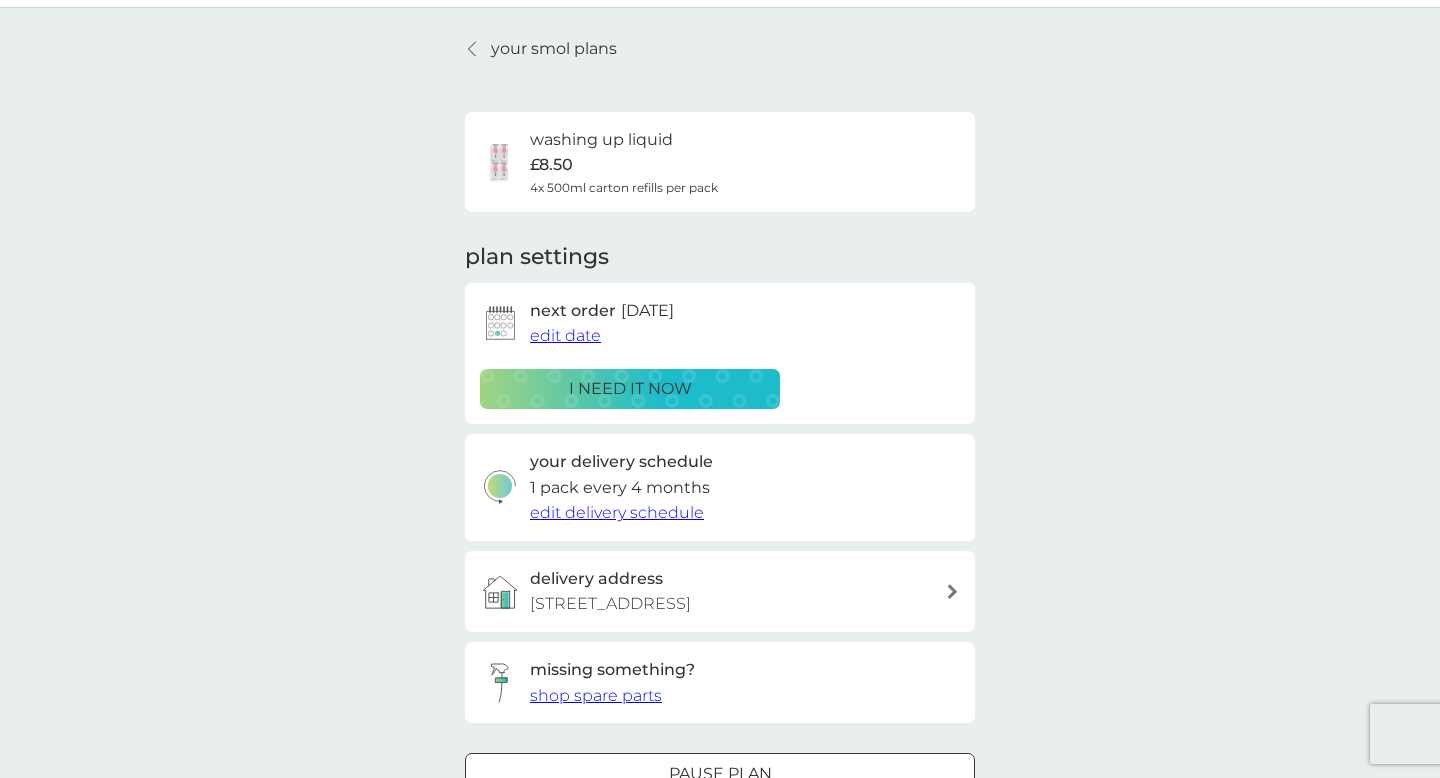 scroll, scrollTop: 0, scrollLeft: 0, axis: both 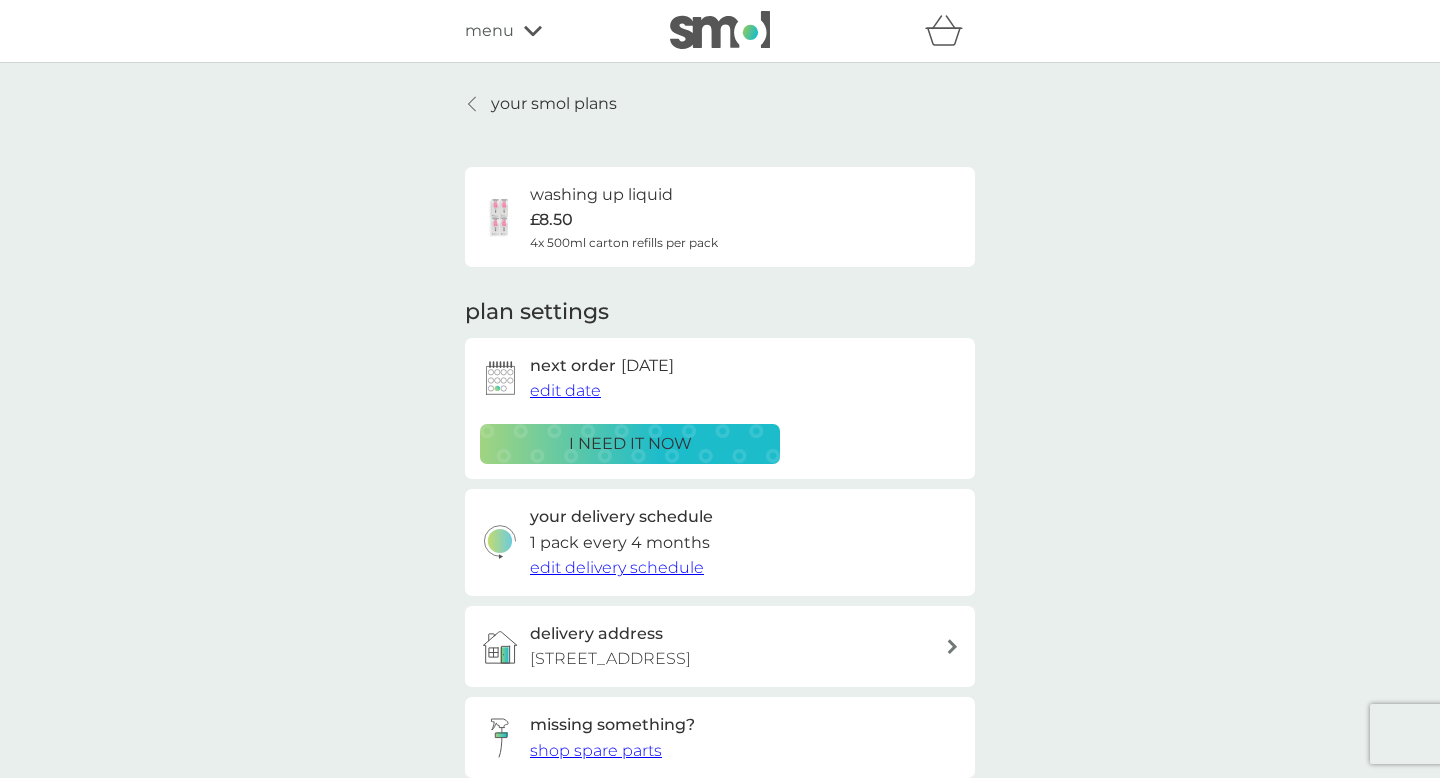click on "your smol plans" at bounding box center [554, 104] 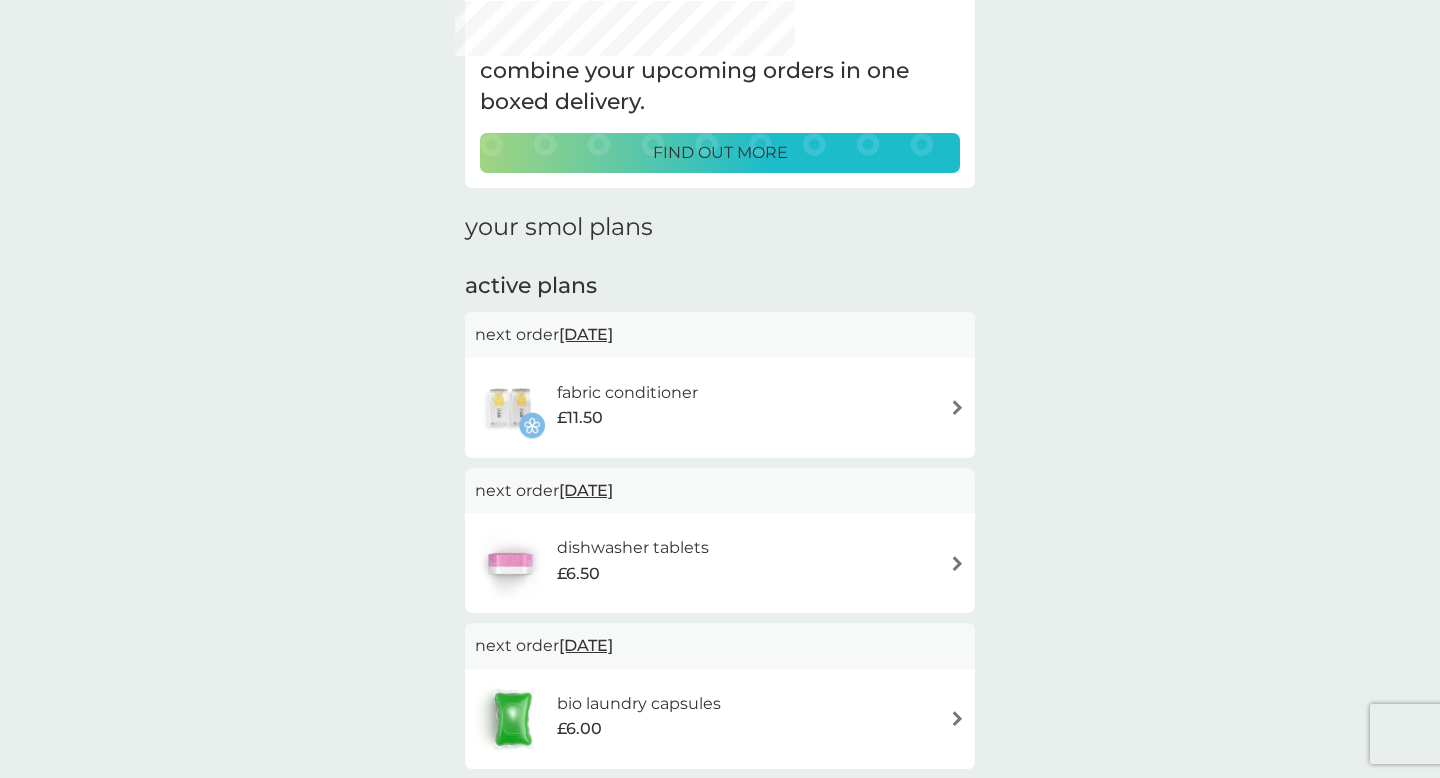 scroll, scrollTop: 114, scrollLeft: 0, axis: vertical 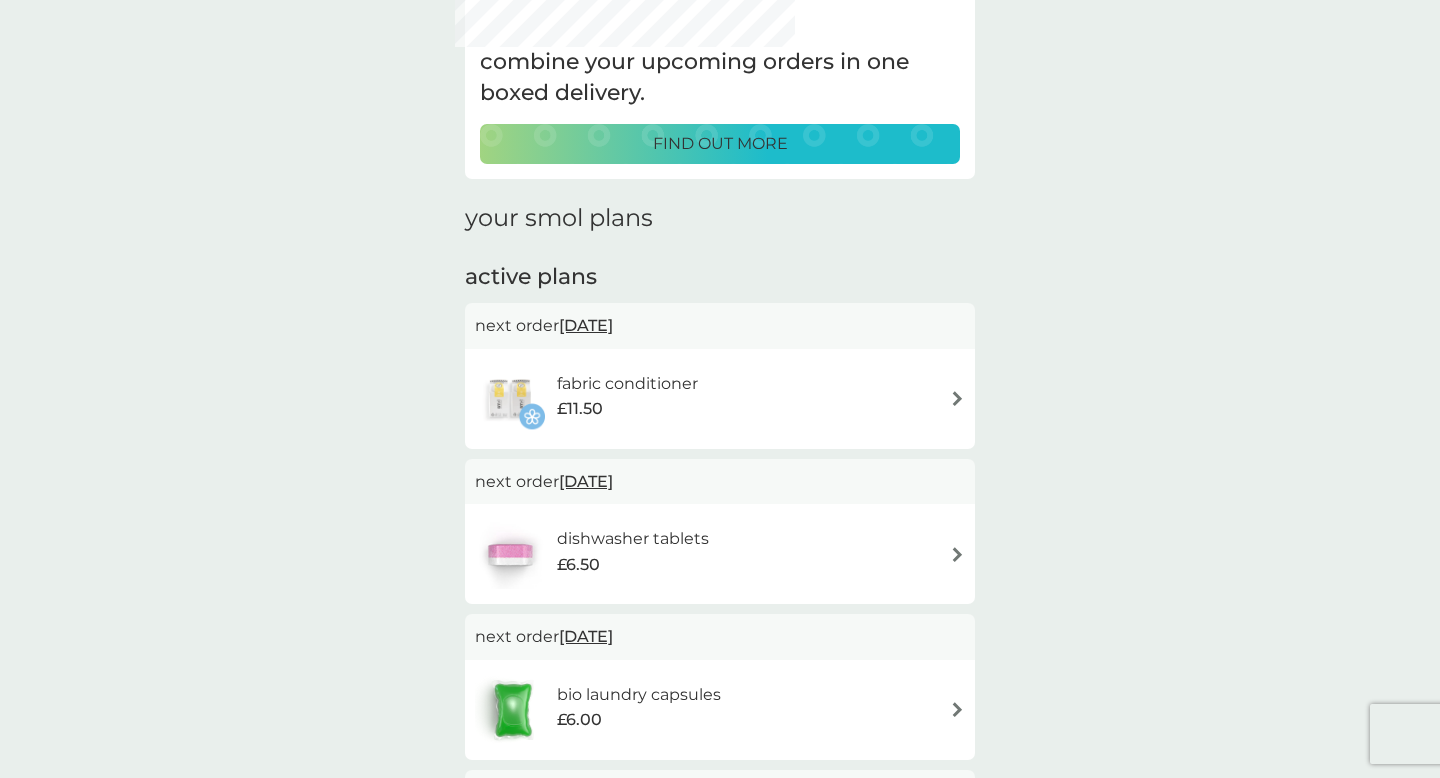 click at bounding box center (957, 398) 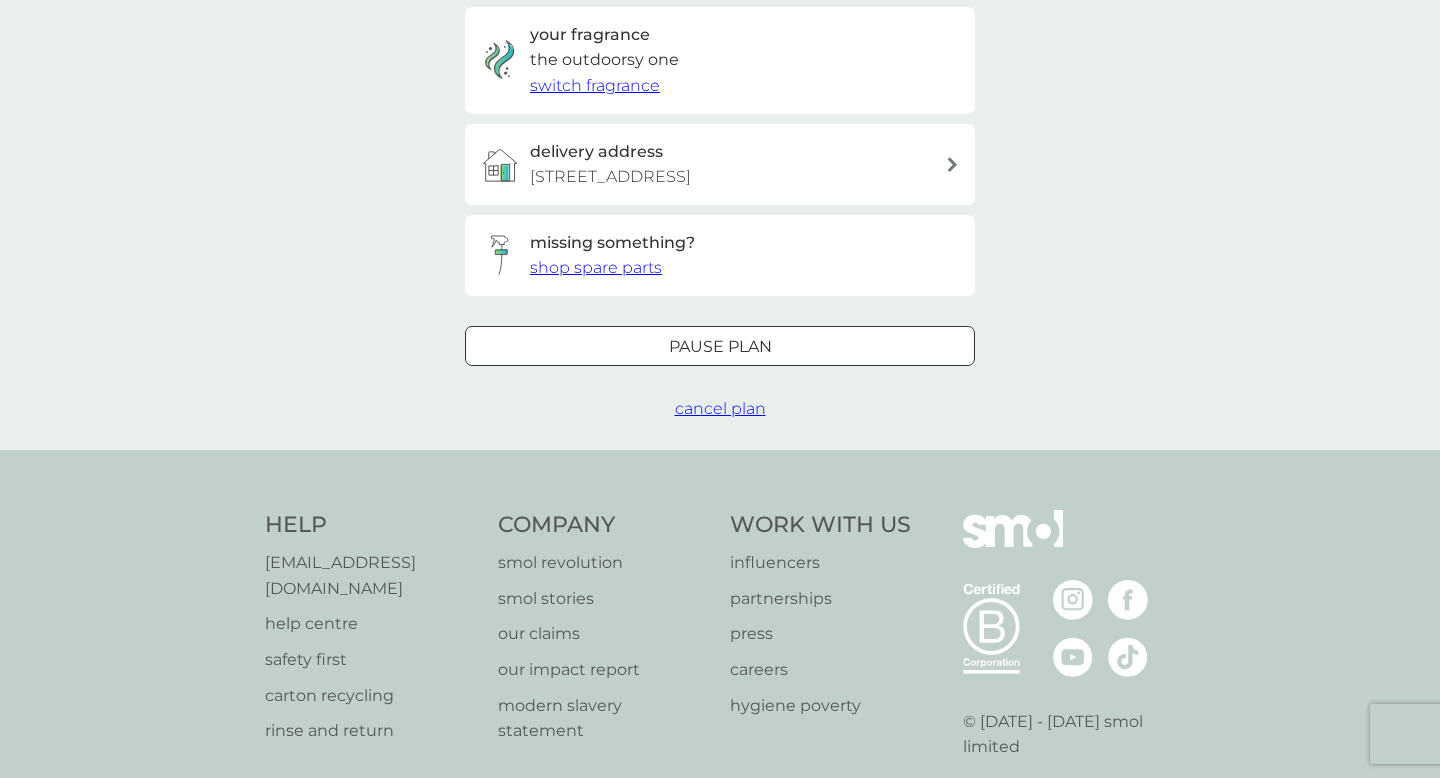 scroll, scrollTop: 604, scrollLeft: 0, axis: vertical 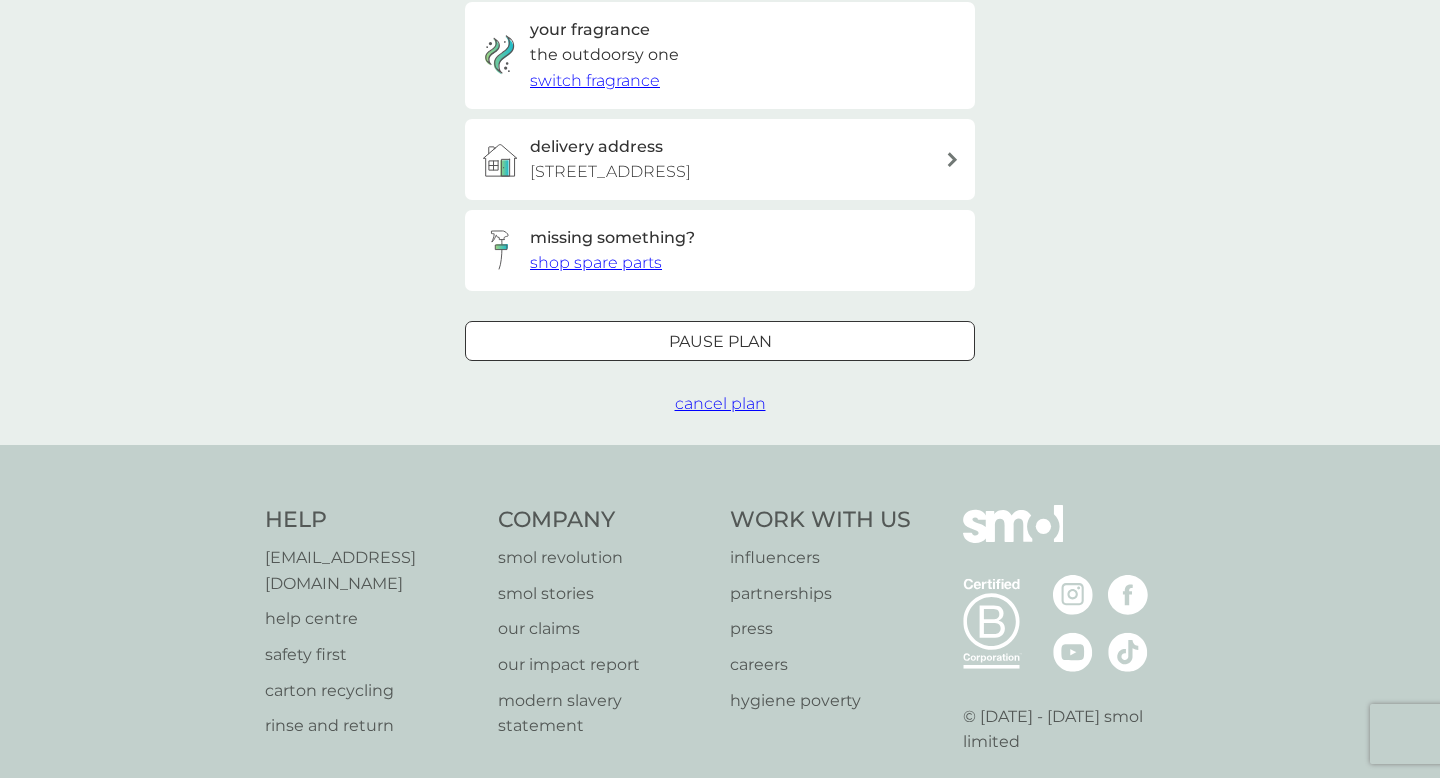 click on "Pause plan" at bounding box center [720, 342] 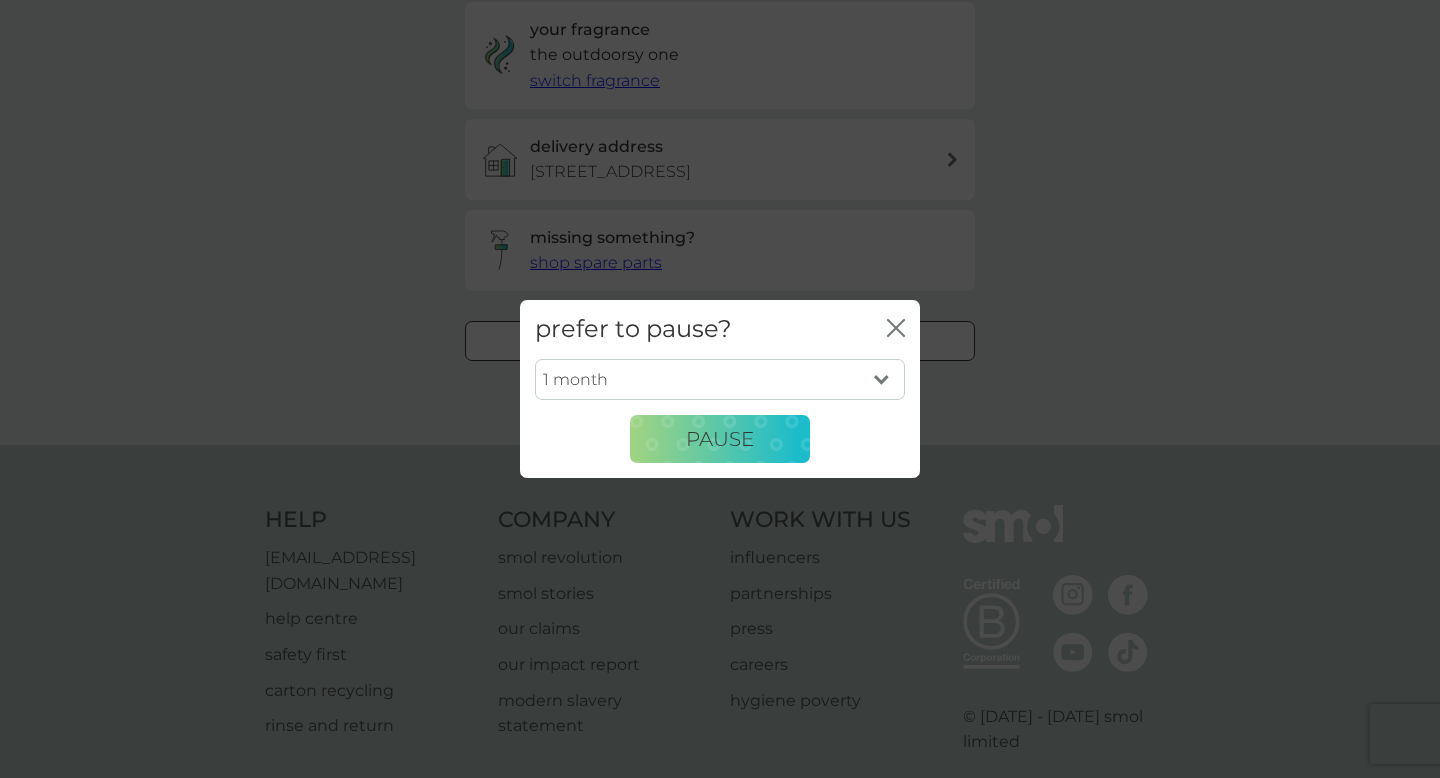 click on "1 month 2 months 3 months 4 months 5 months 6 months" at bounding box center (720, 380) 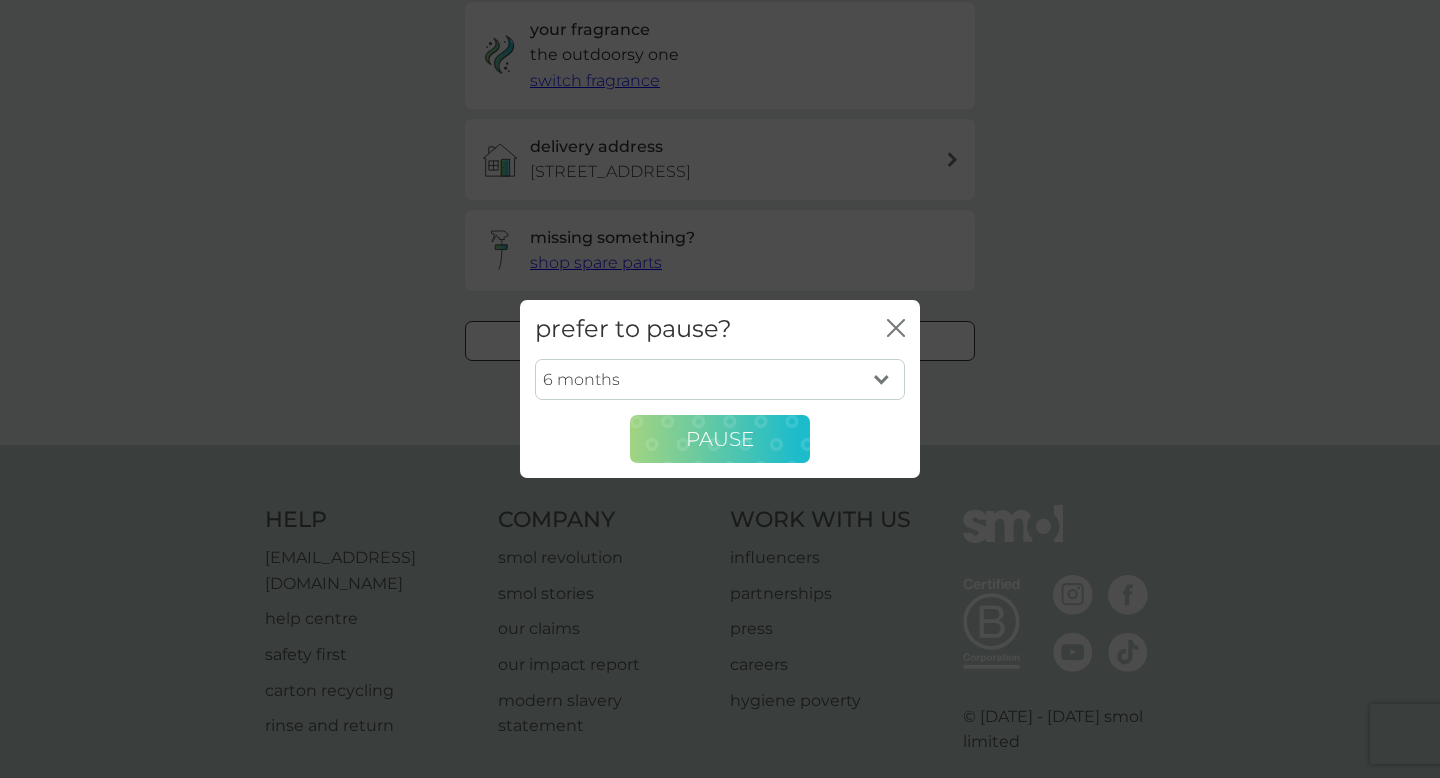 click on "Pause" at bounding box center (720, 439) 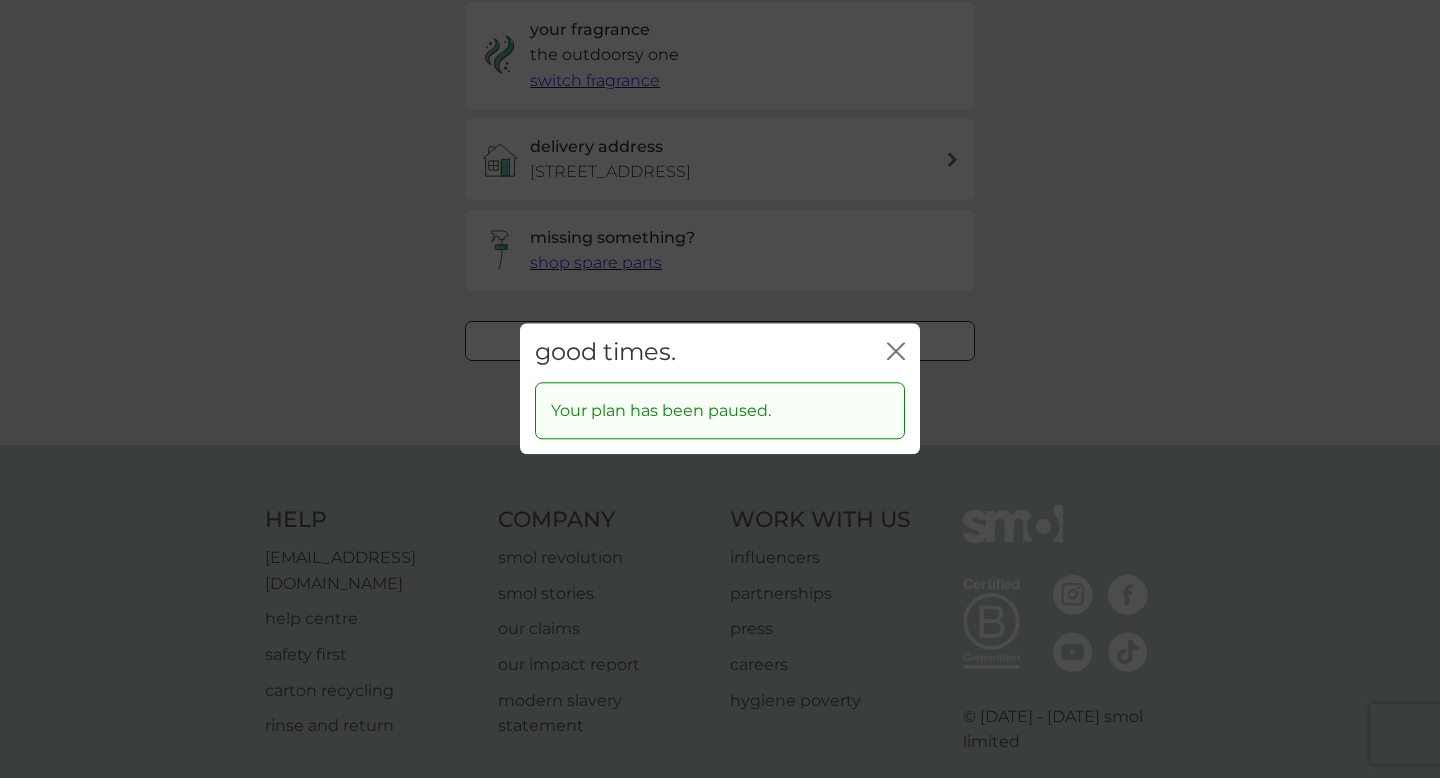 click on "close" 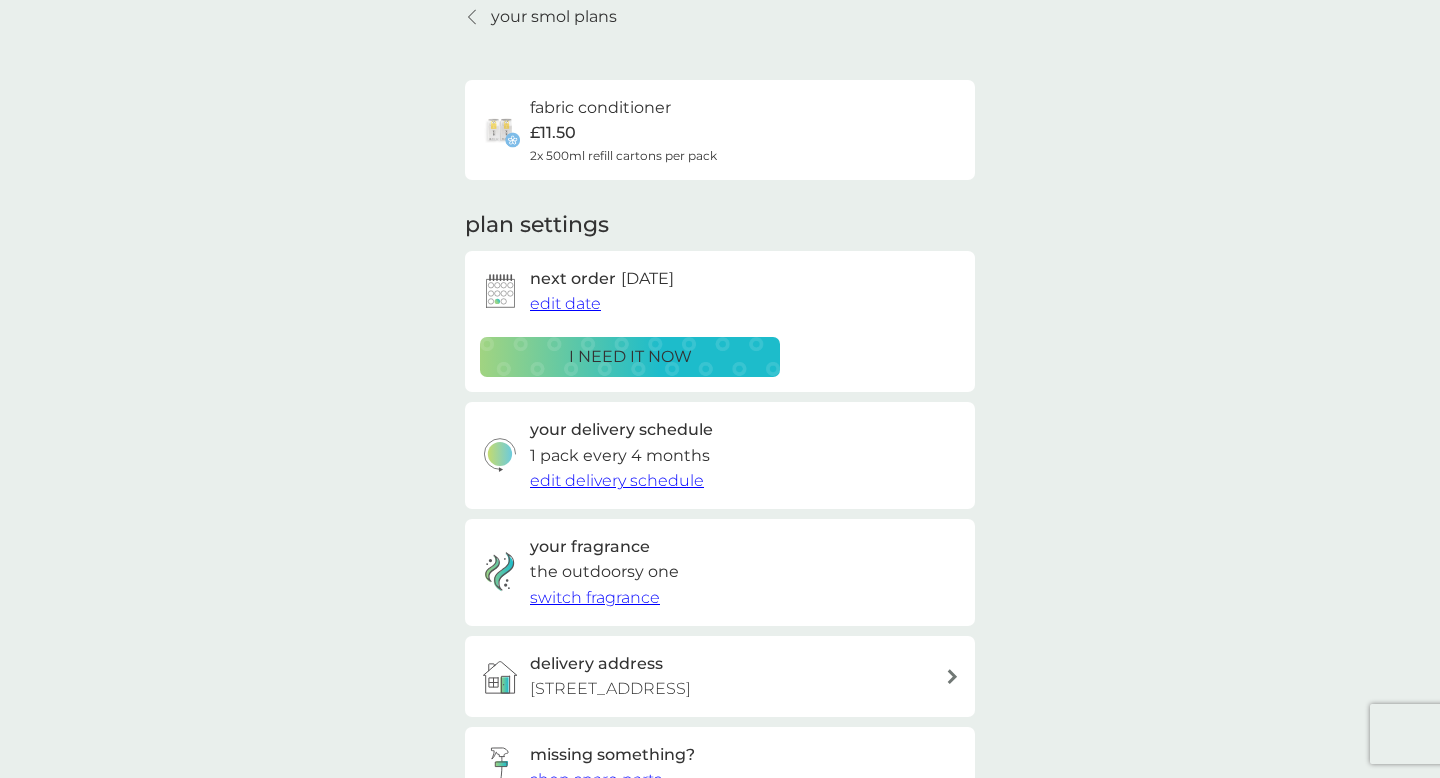 scroll, scrollTop: 0, scrollLeft: 0, axis: both 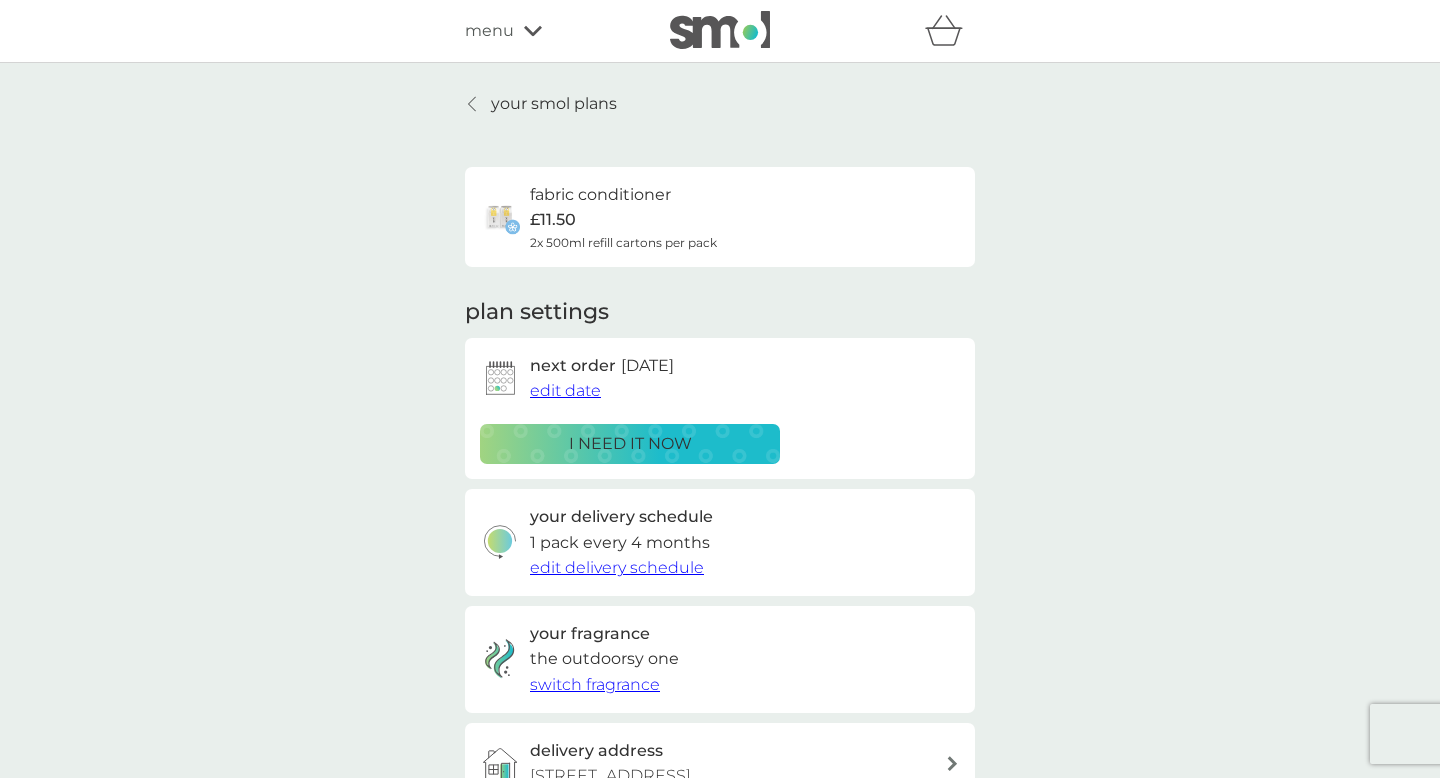 click on "your smol plans" at bounding box center [554, 104] 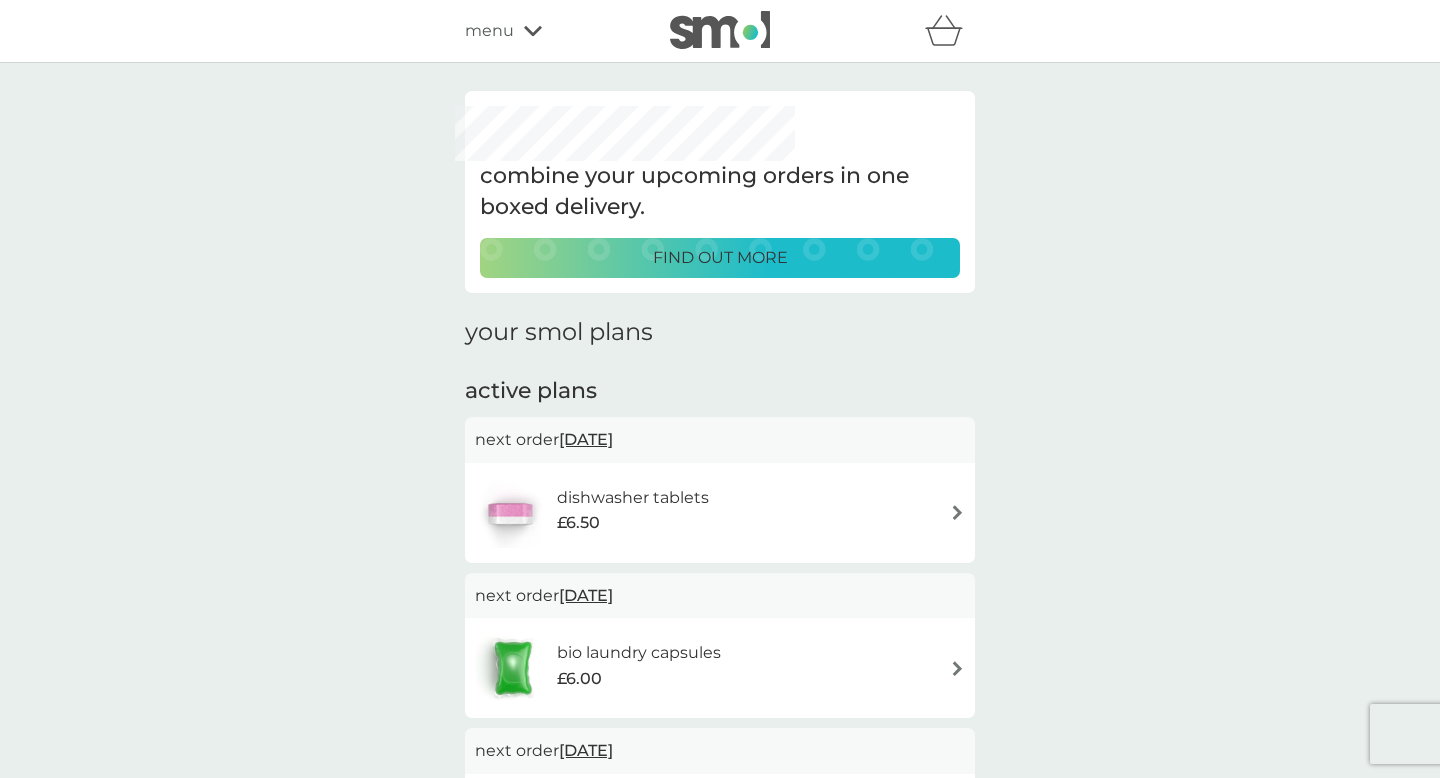 click at bounding box center [957, 512] 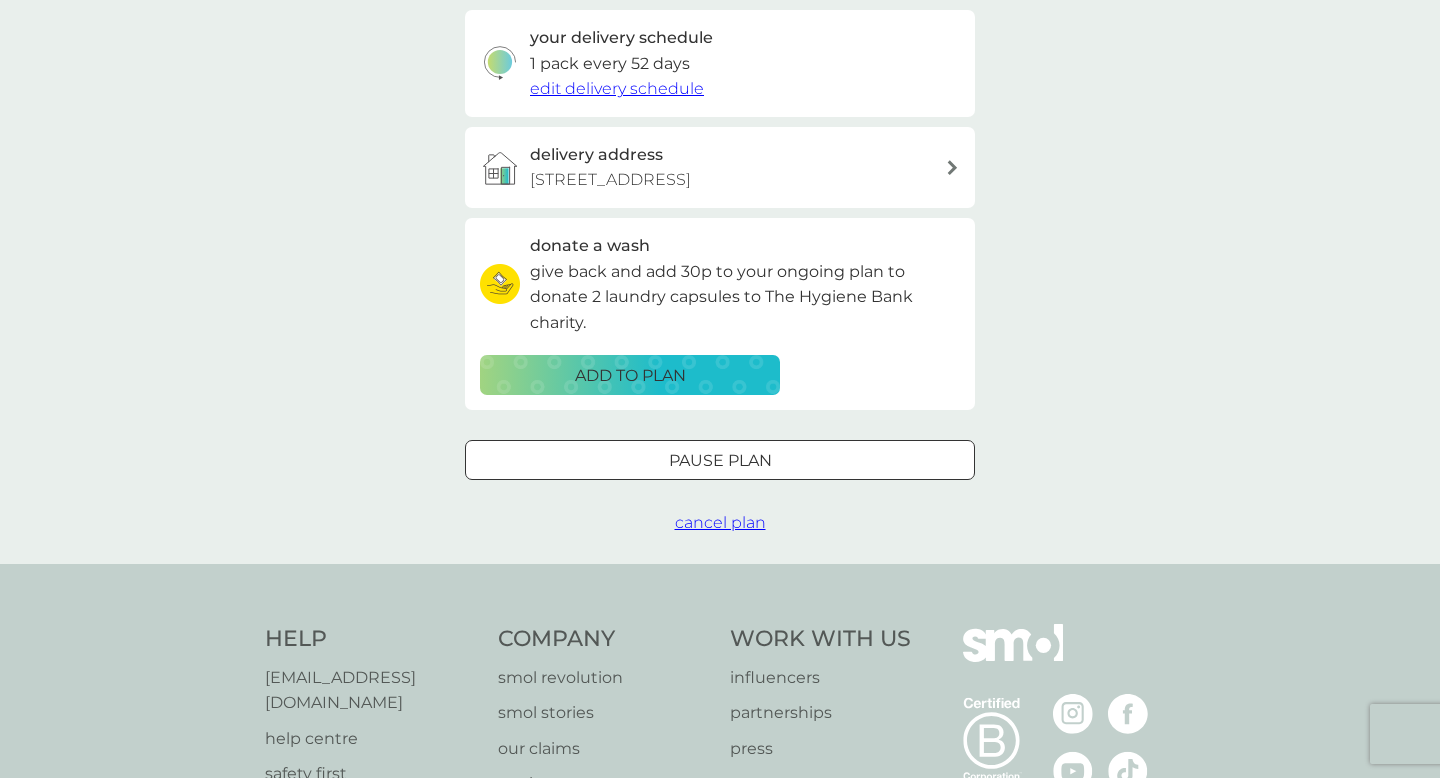 scroll, scrollTop: 486, scrollLeft: 0, axis: vertical 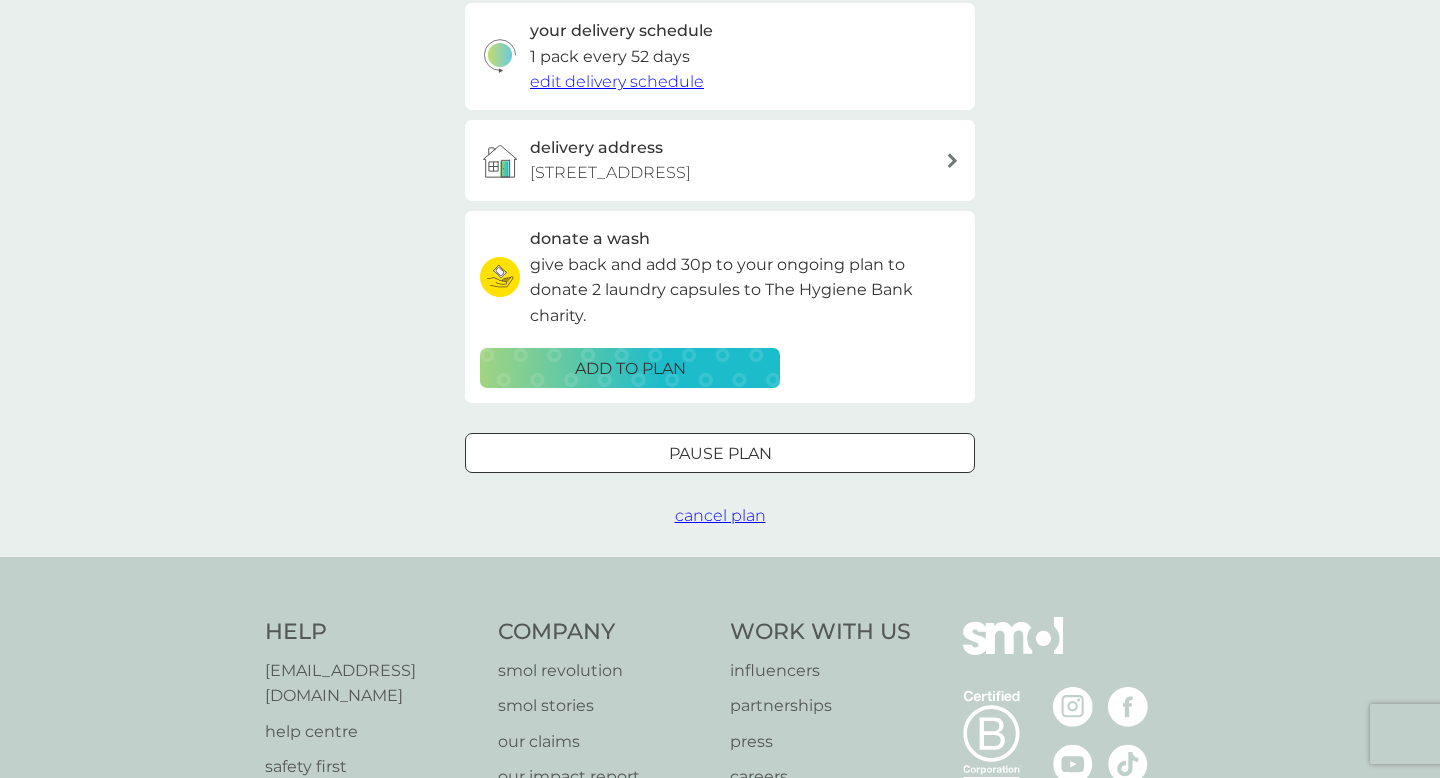 click on "Pause plan" at bounding box center (720, 454) 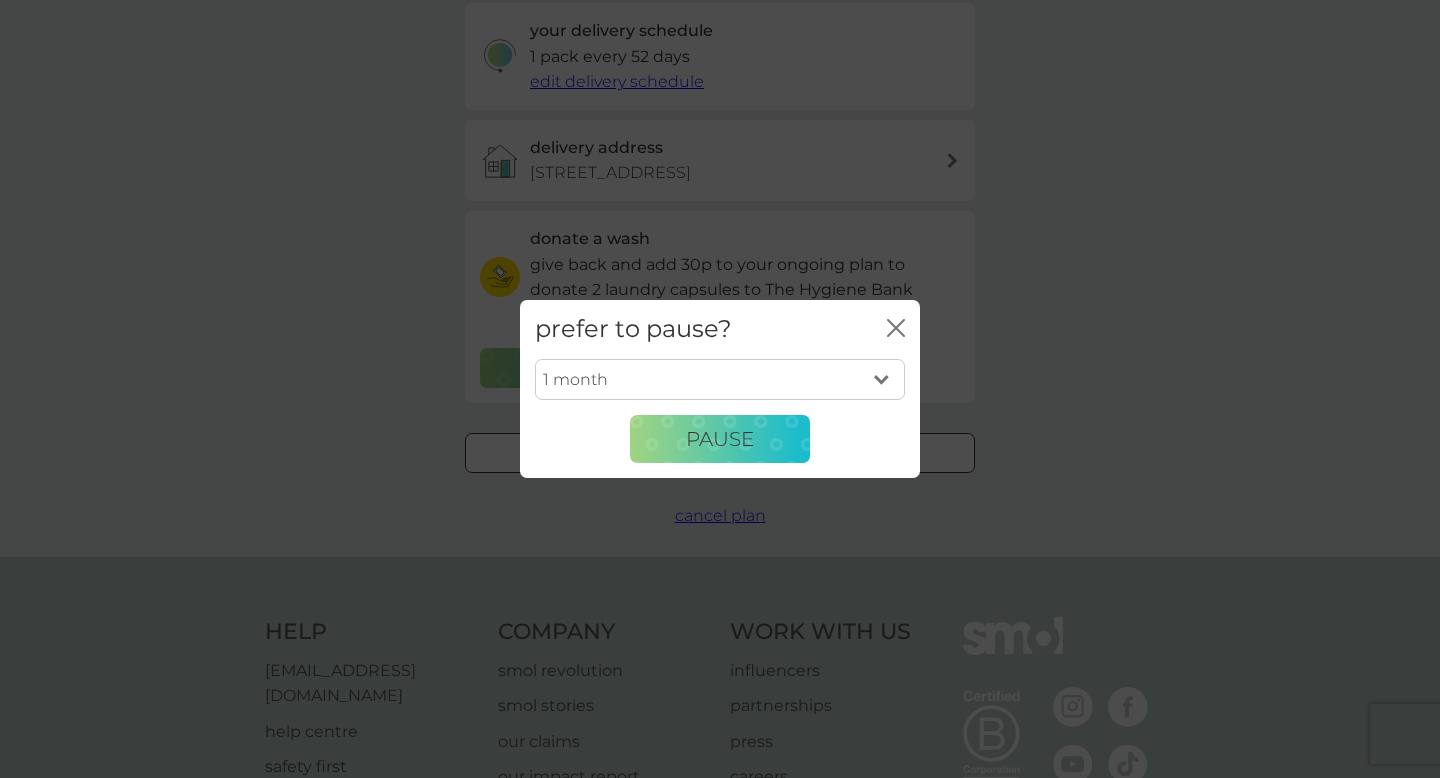 click on "1 month 2 months 3 months 4 months 5 months 6 months" at bounding box center (720, 380) 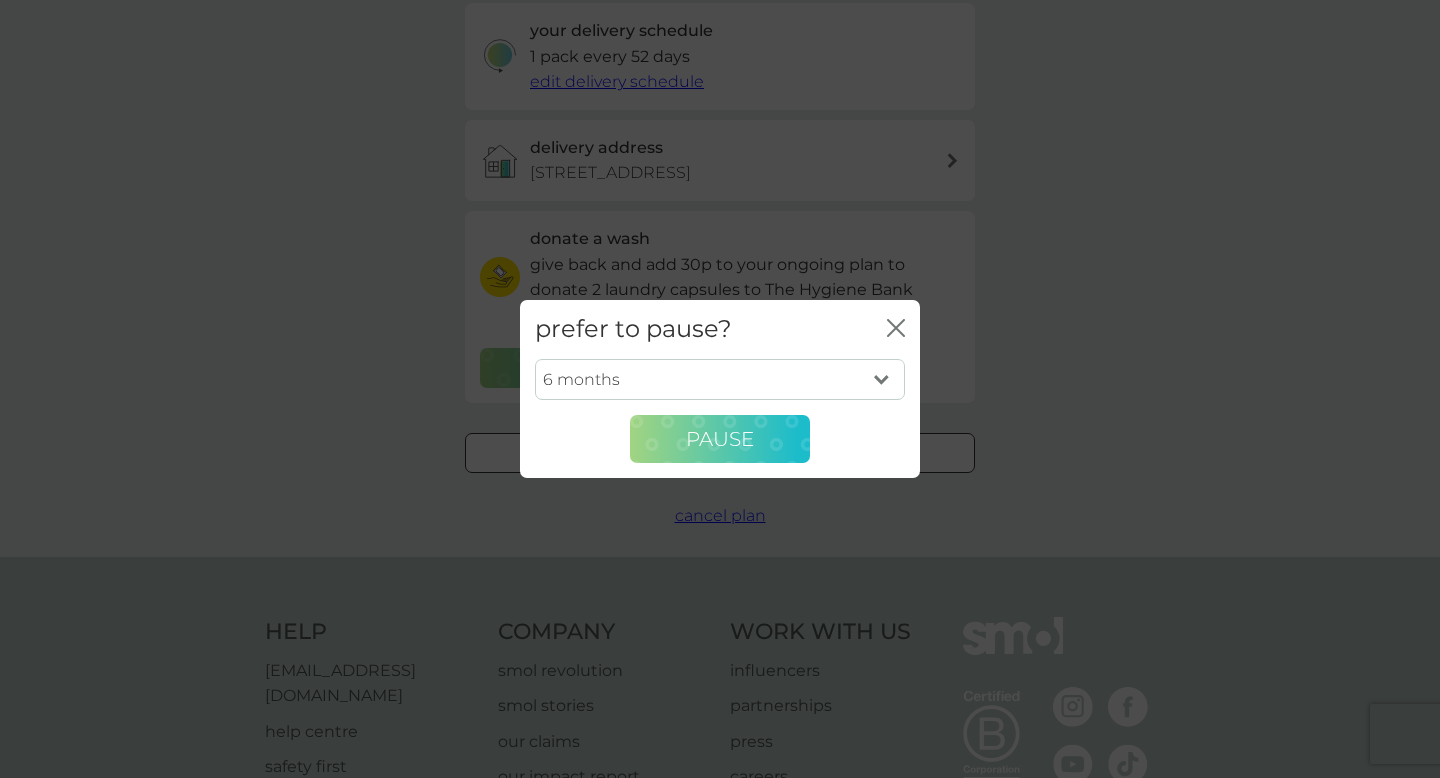click on "Pause" at bounding box center [720, 439] 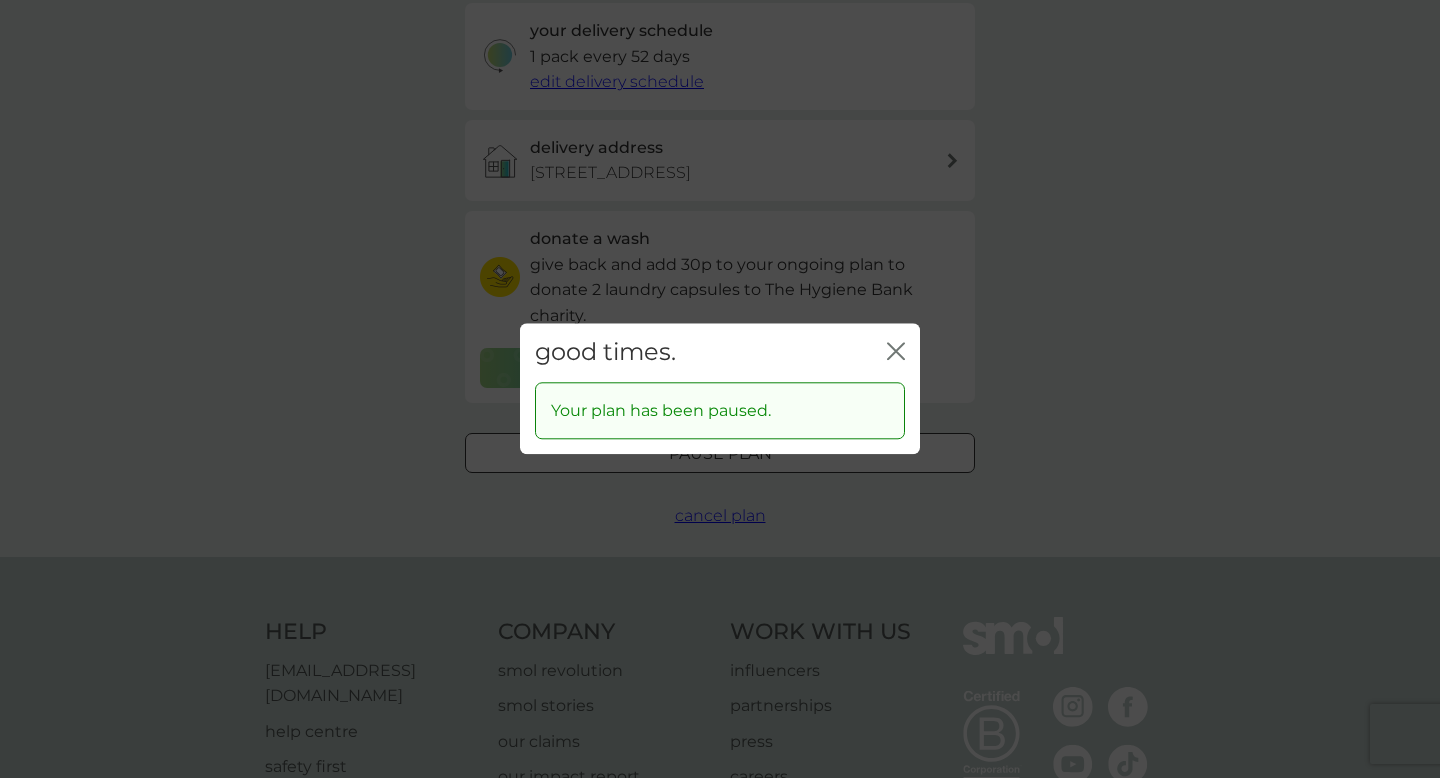 click on "close" 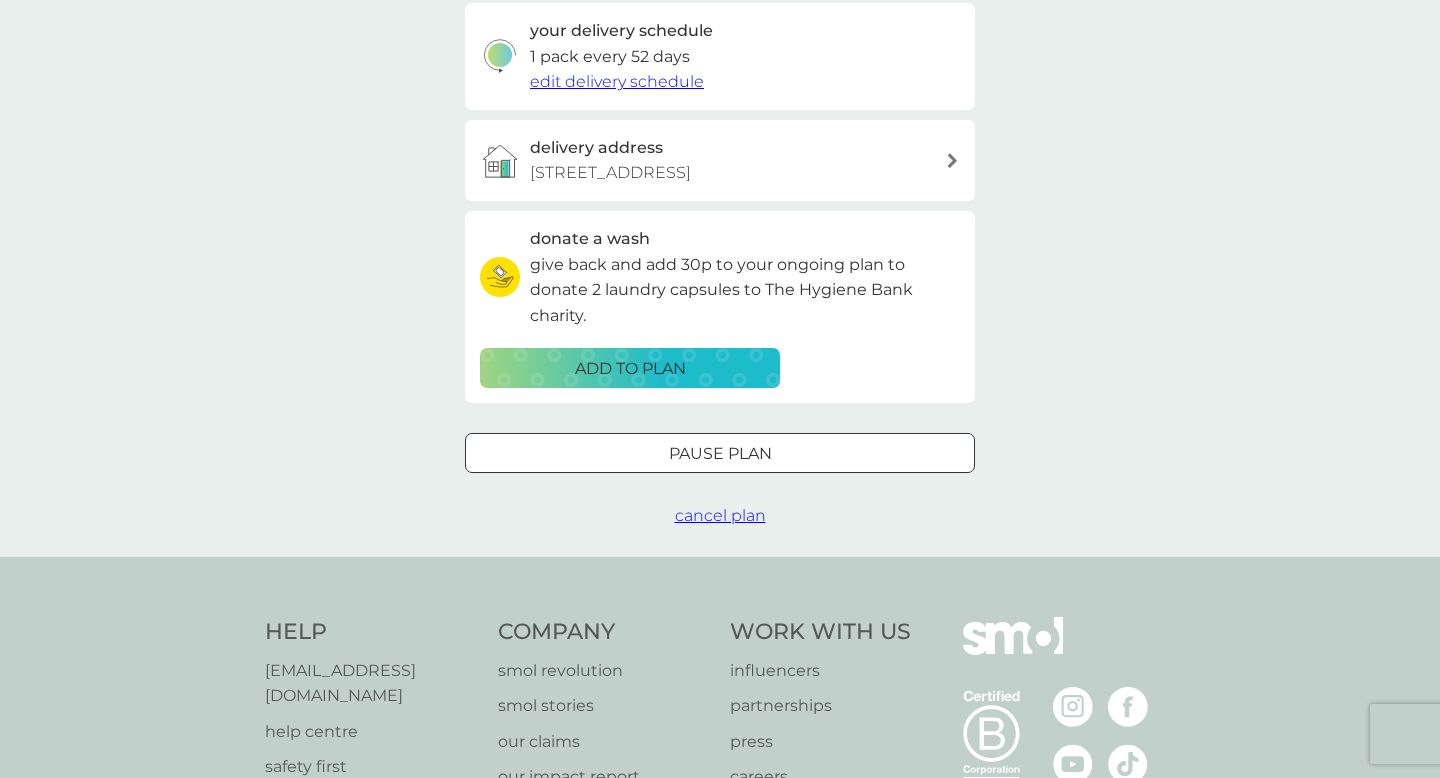 scroll, scrollTop: 0, scrollLeft: 0, axis: both 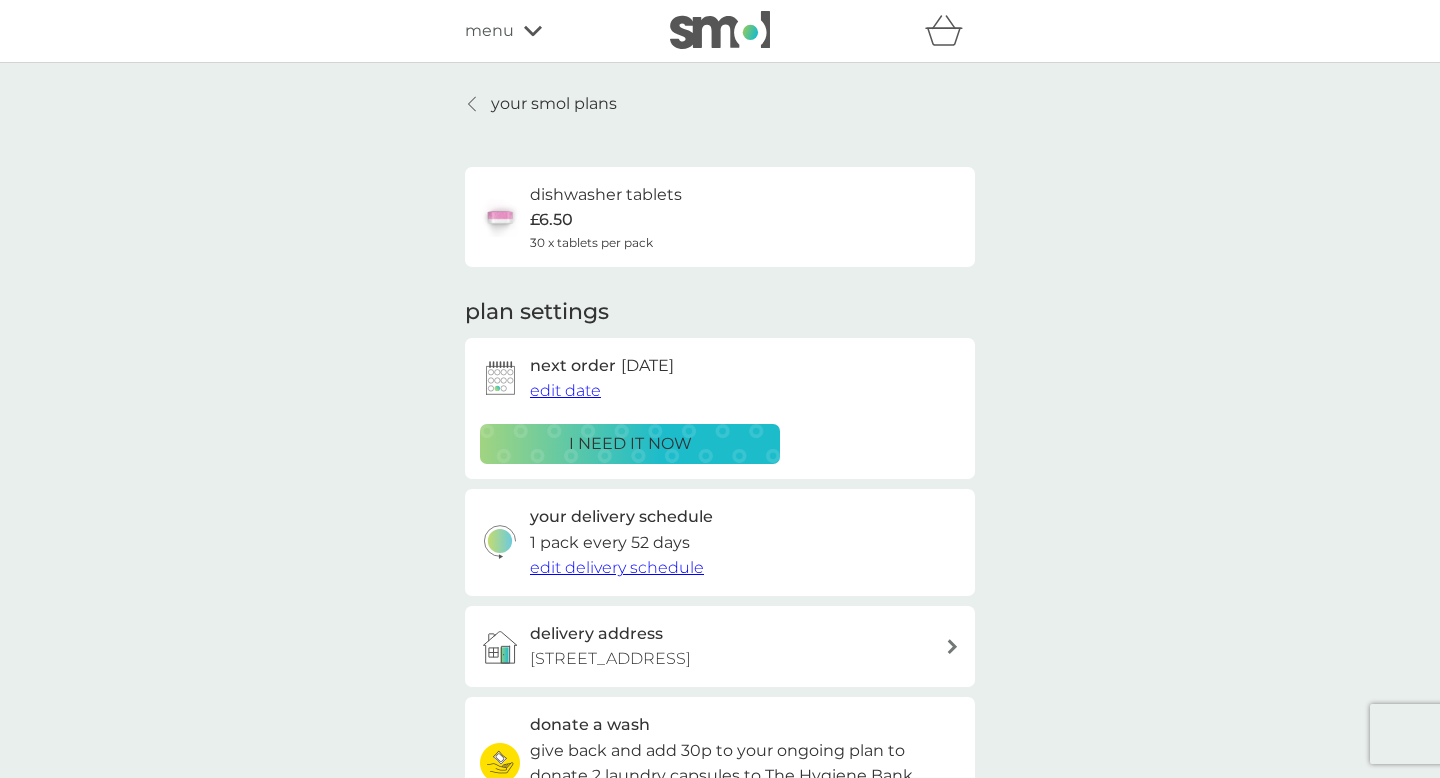 click on "your smol plans" at bounding box center [554, 104] 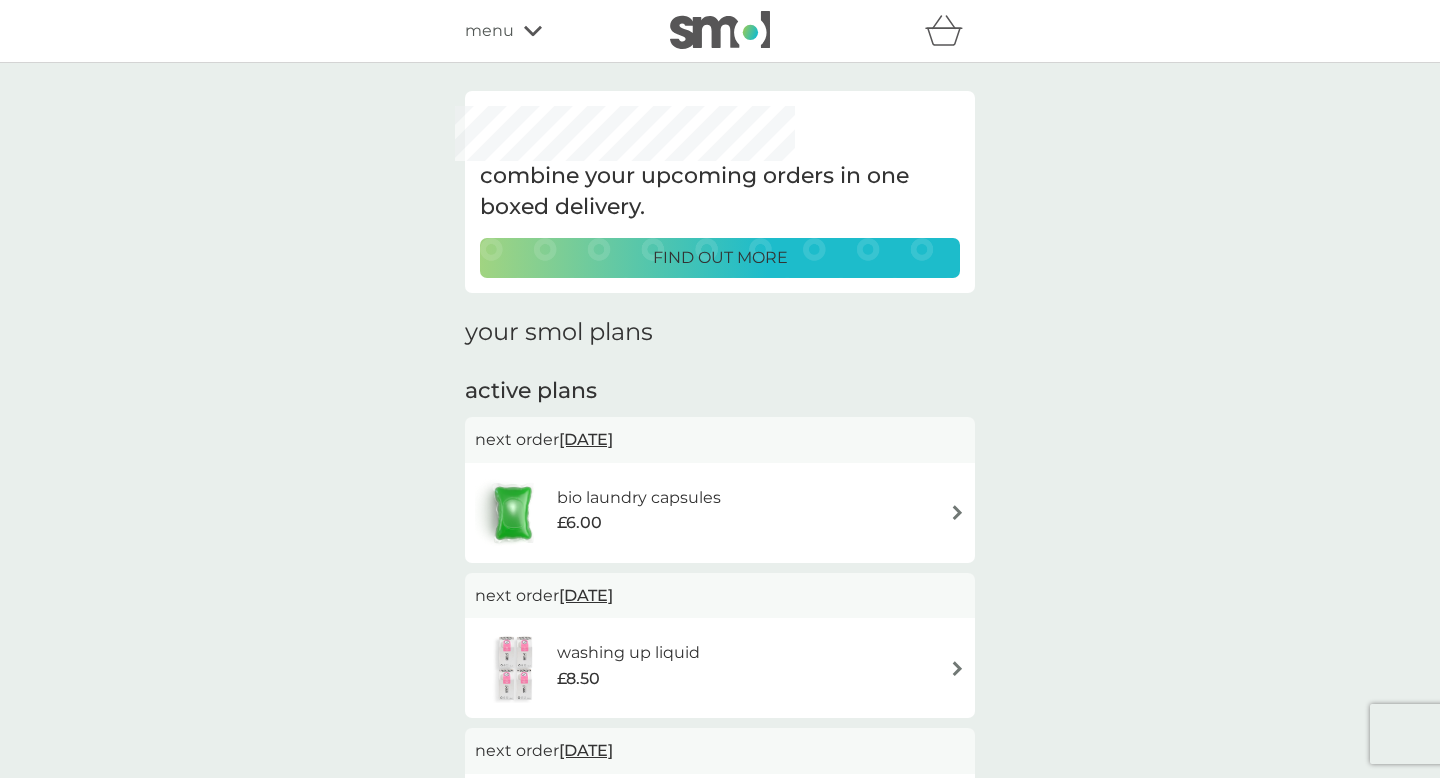 click at bounding box center (957, 512) 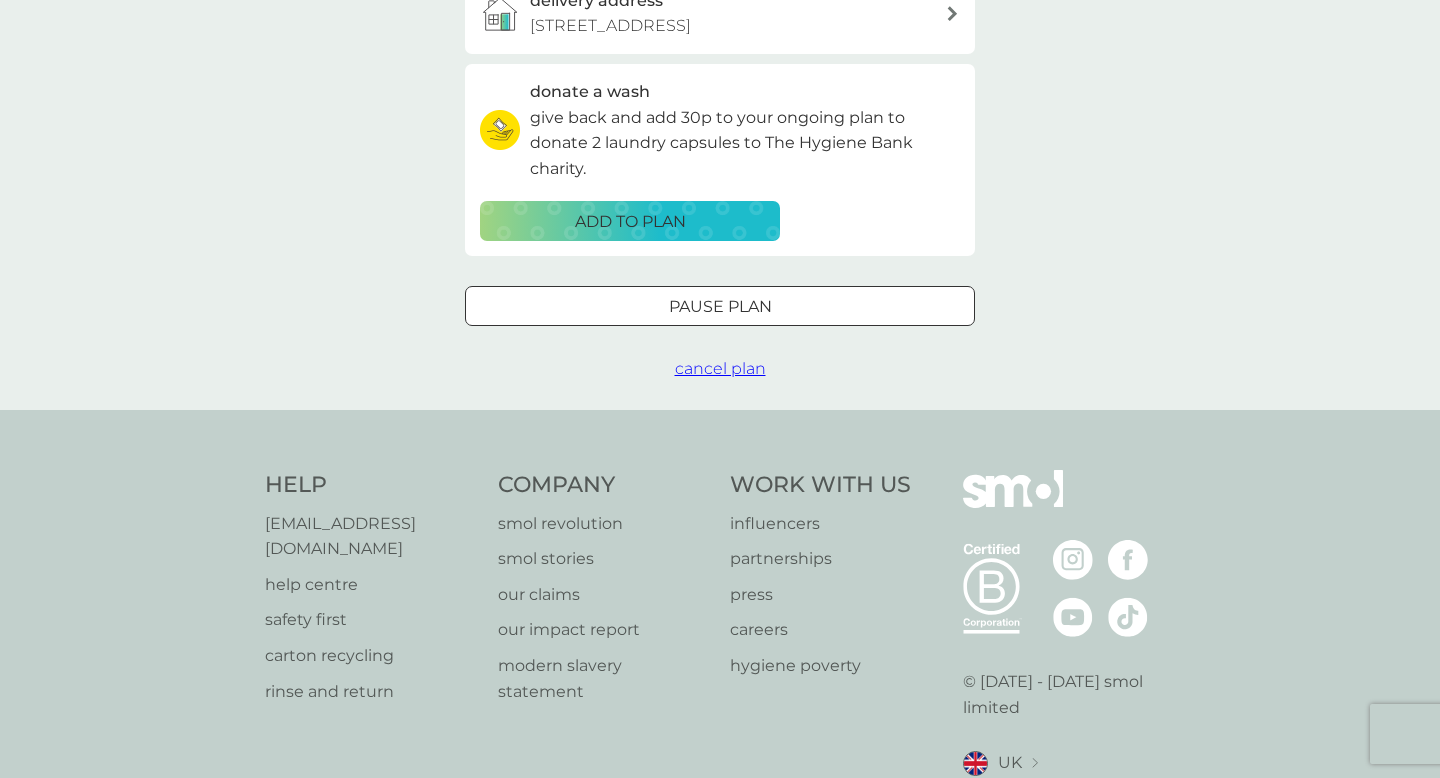 scroll, scrollTop: 740, scrollLeft: 0, axis: vertical 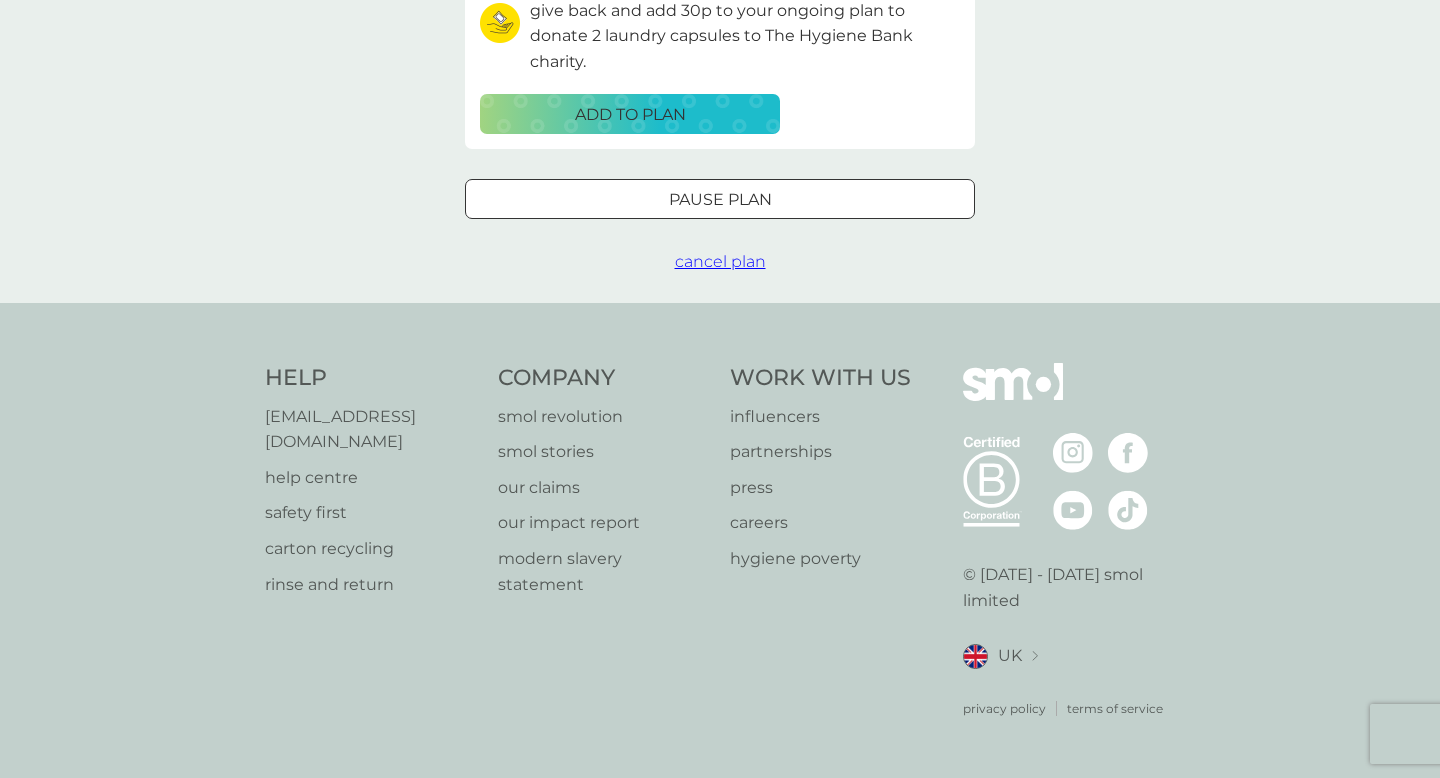 click on "Pause plan" at bounding box center [720, 200] 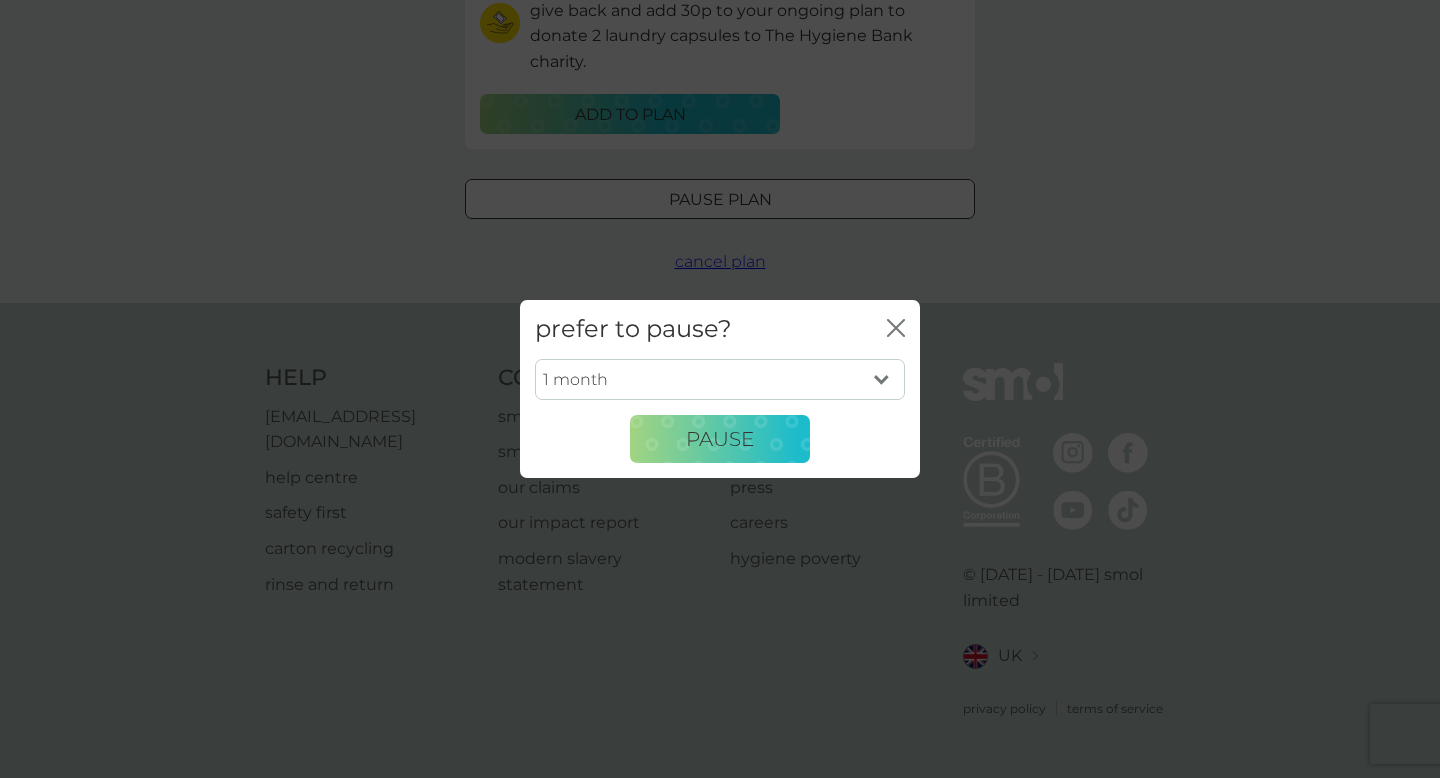 click on "1 month 2 months 3 months 4 months 5 months 6 months" at bounding box center [720, 380] 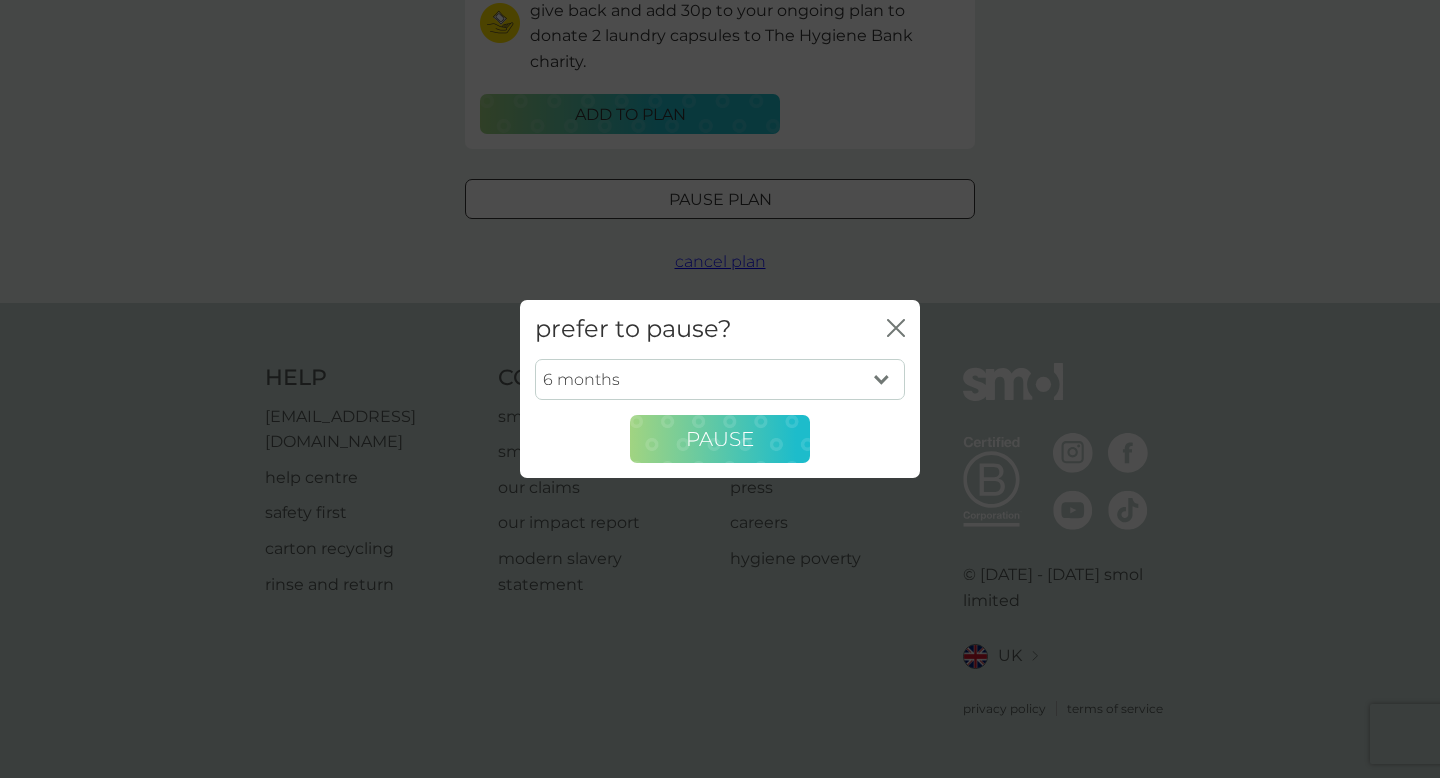 click on "Pause" at bounding box center [720, 439] 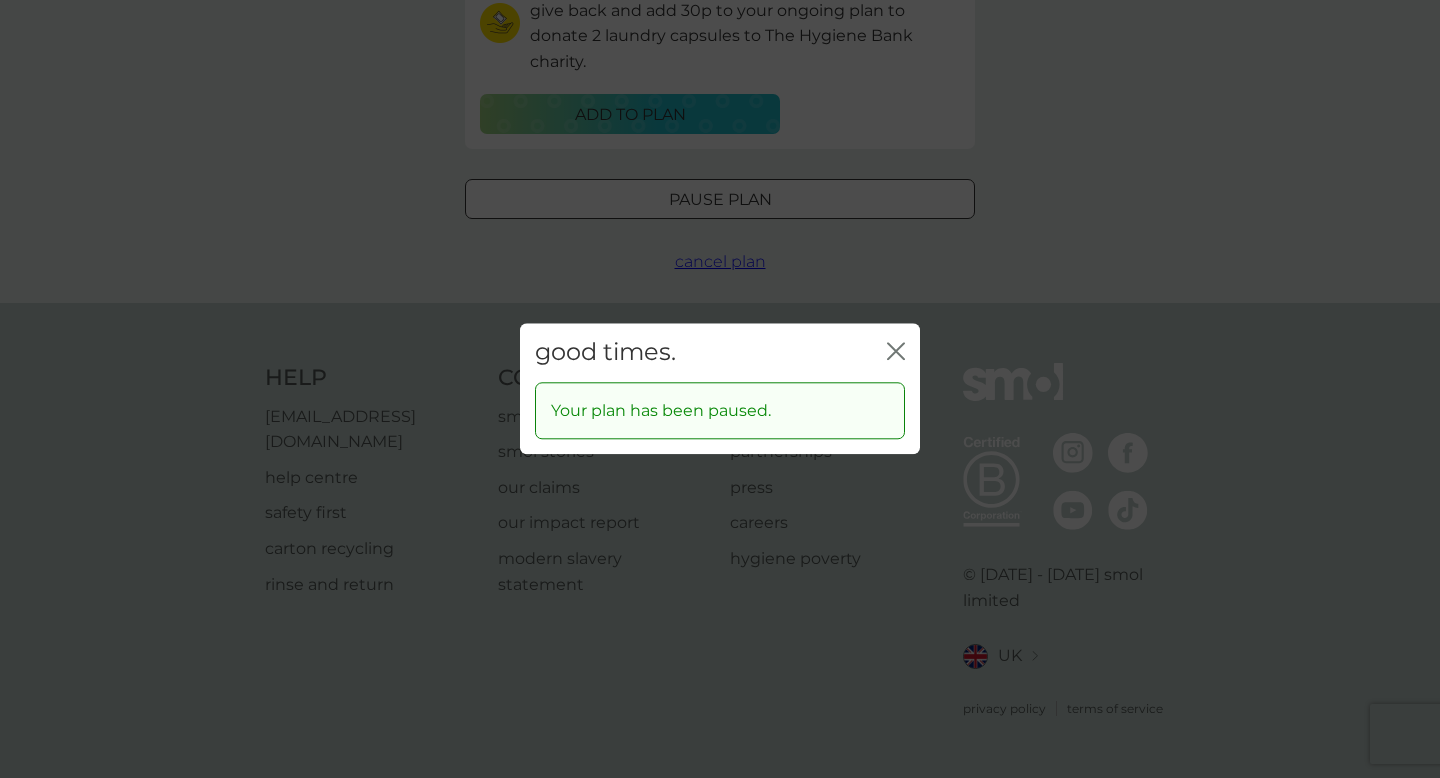 click 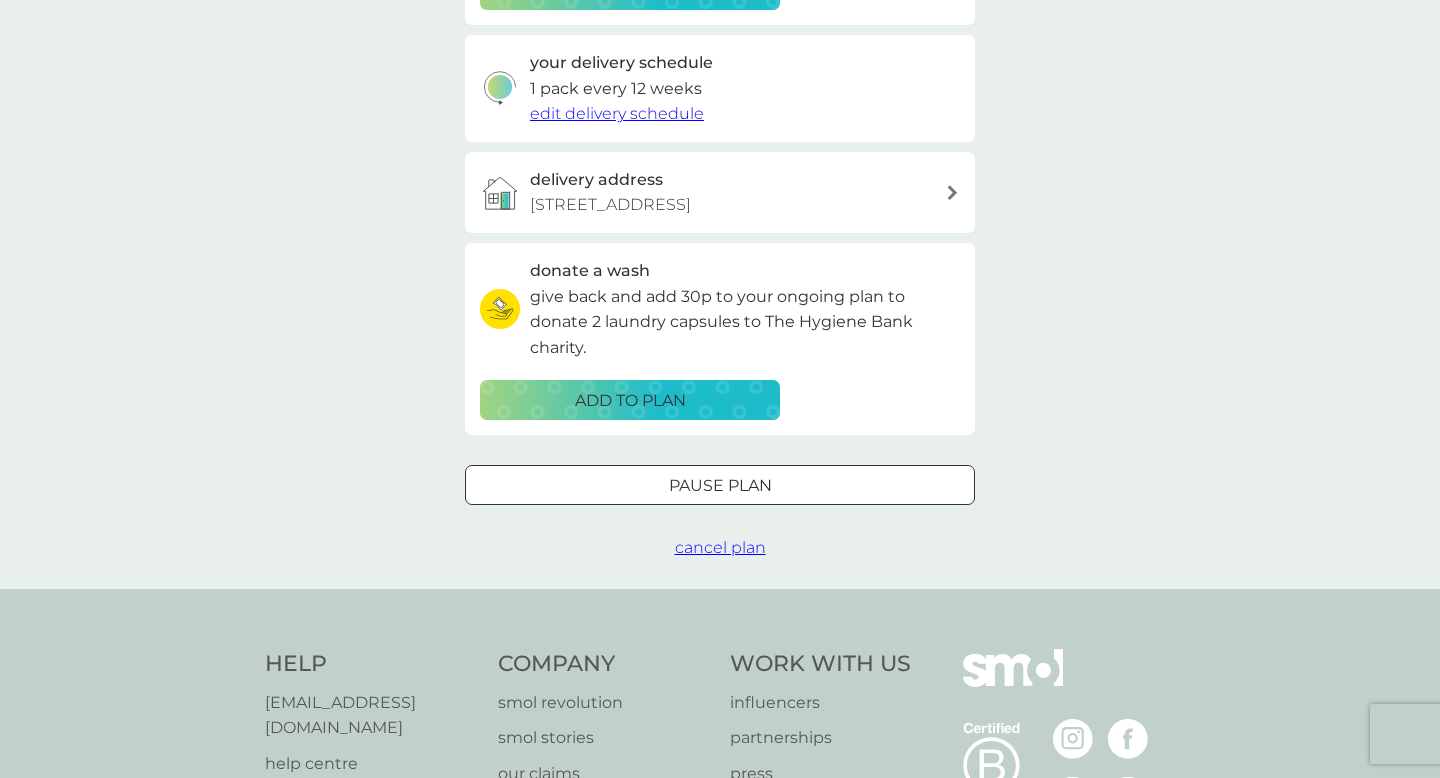 scroll, scrollTop: 0, scrollLeft: 0, axis: both 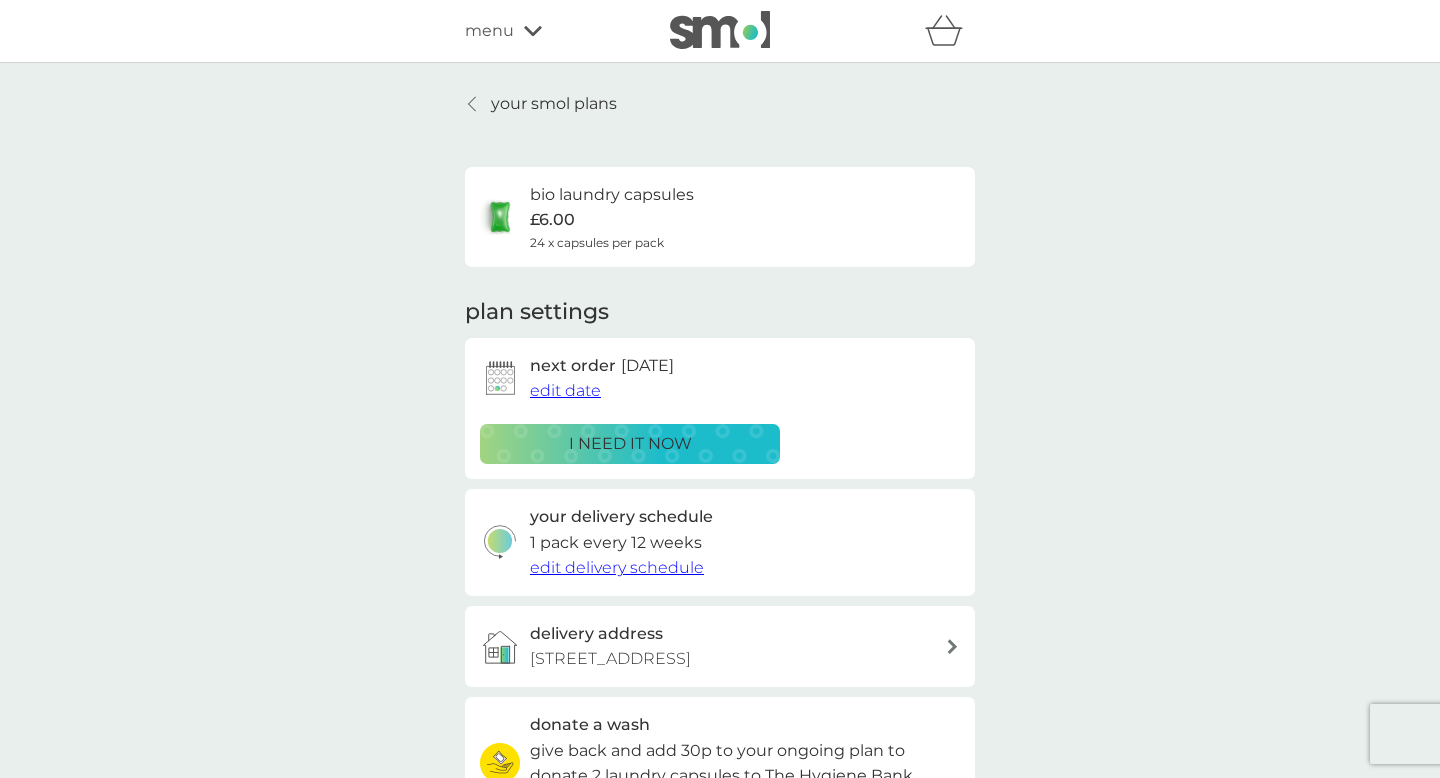 click on "your smol plans" at bounding box center [554, 104] 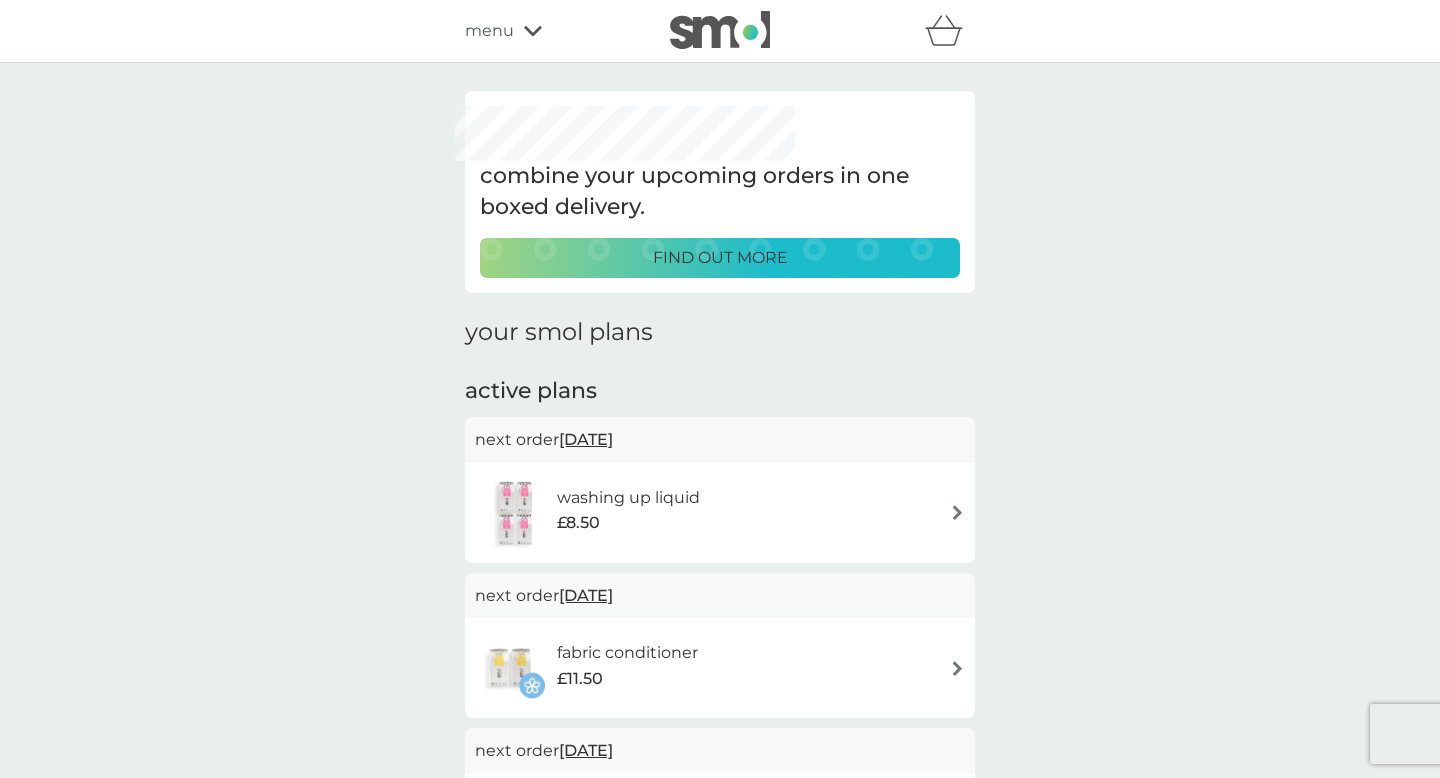 click at bounding box center (957, 512) 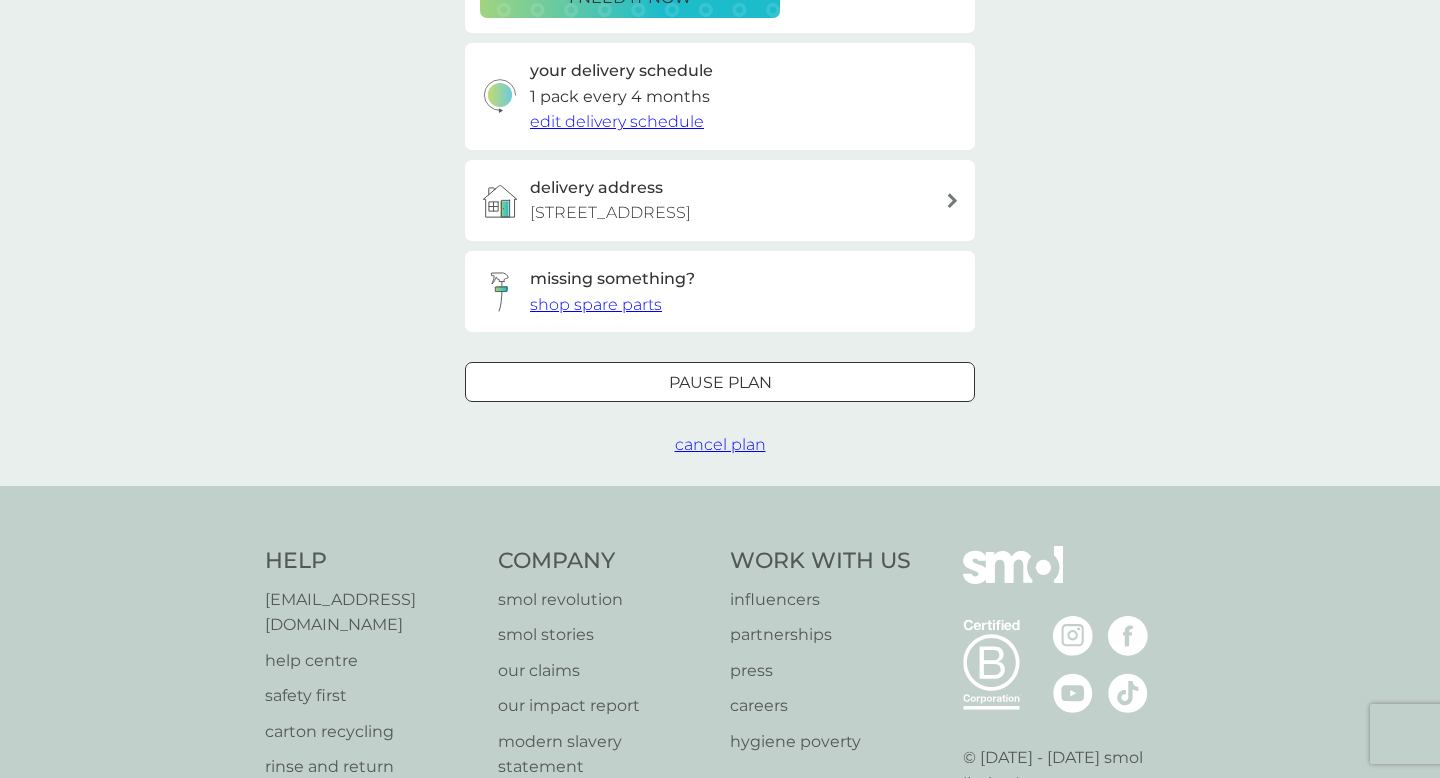scroll, scrollTop: 629, scrollLeft: 0, axis: vertical 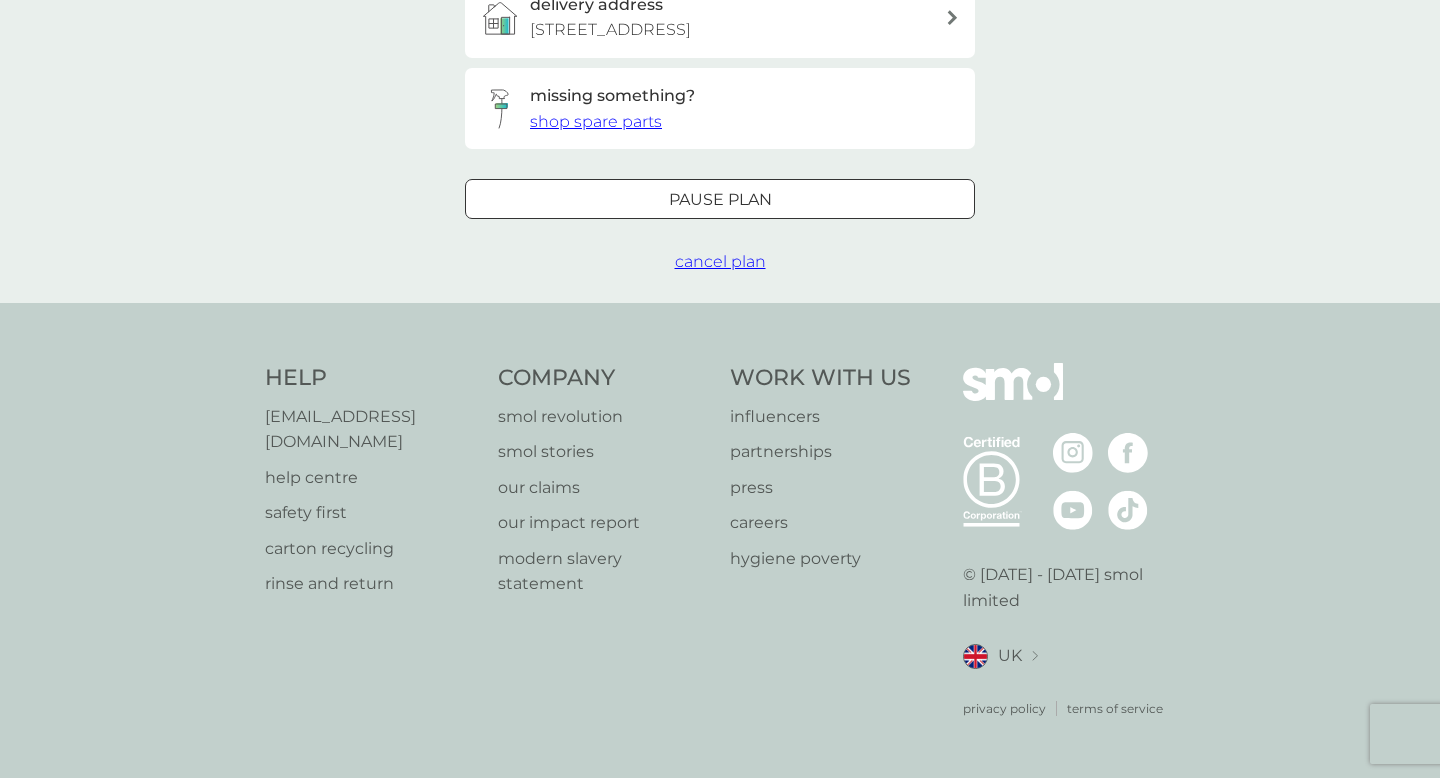 click on "Pause plan" at bounding box center [720, 200] 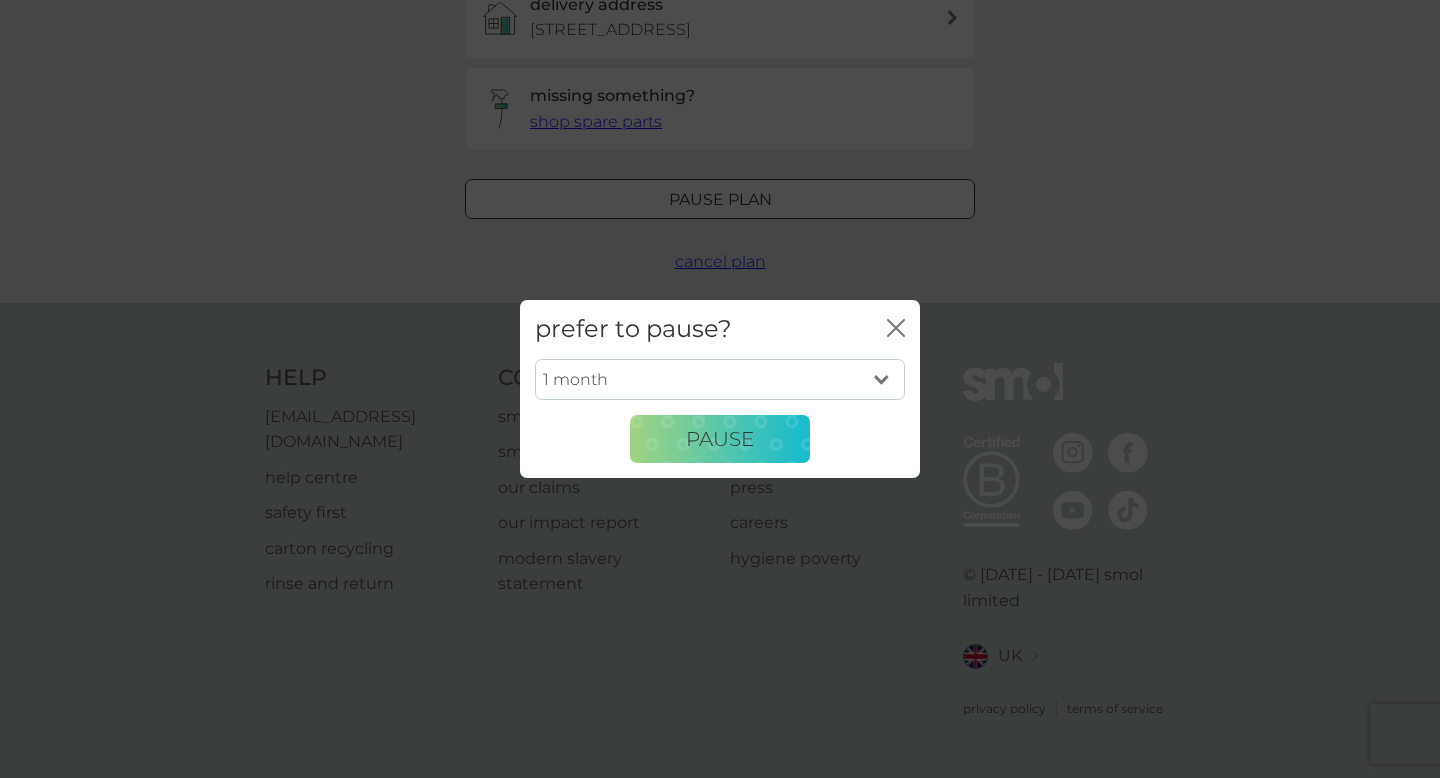 click on "1 month 2 months 3 months 4 months 5 months 6 months" at bounding box center (720, 380) 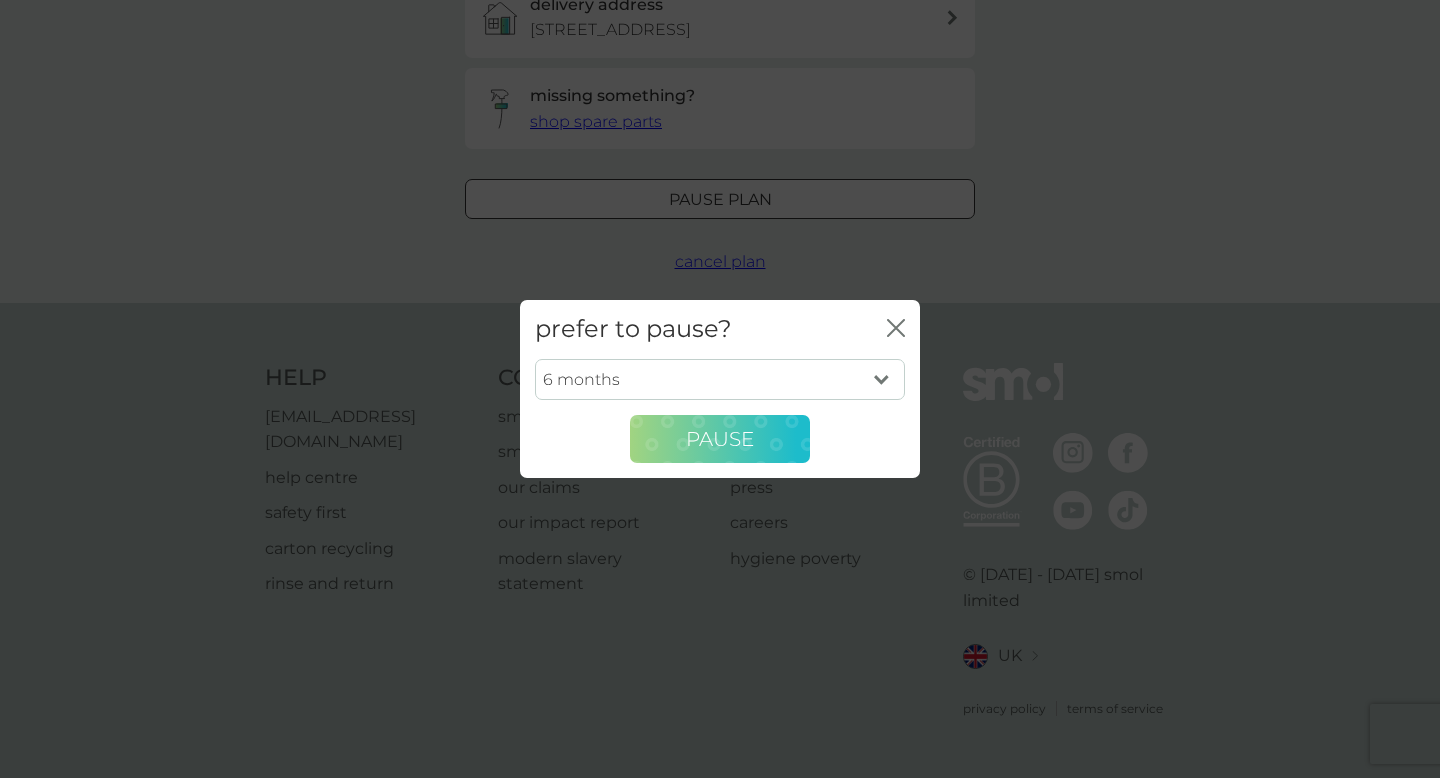 click on "Pause" at bounding box center [720, 439] 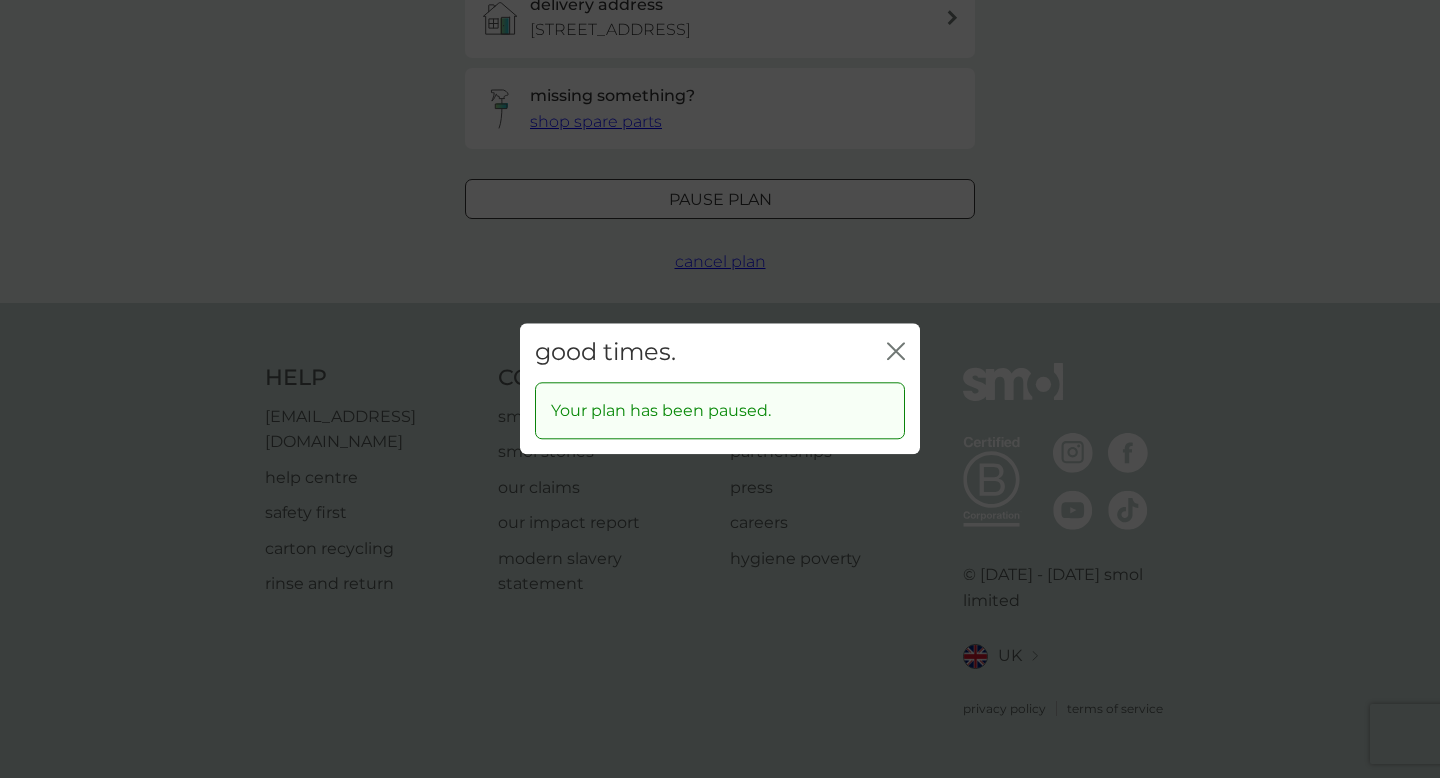 click 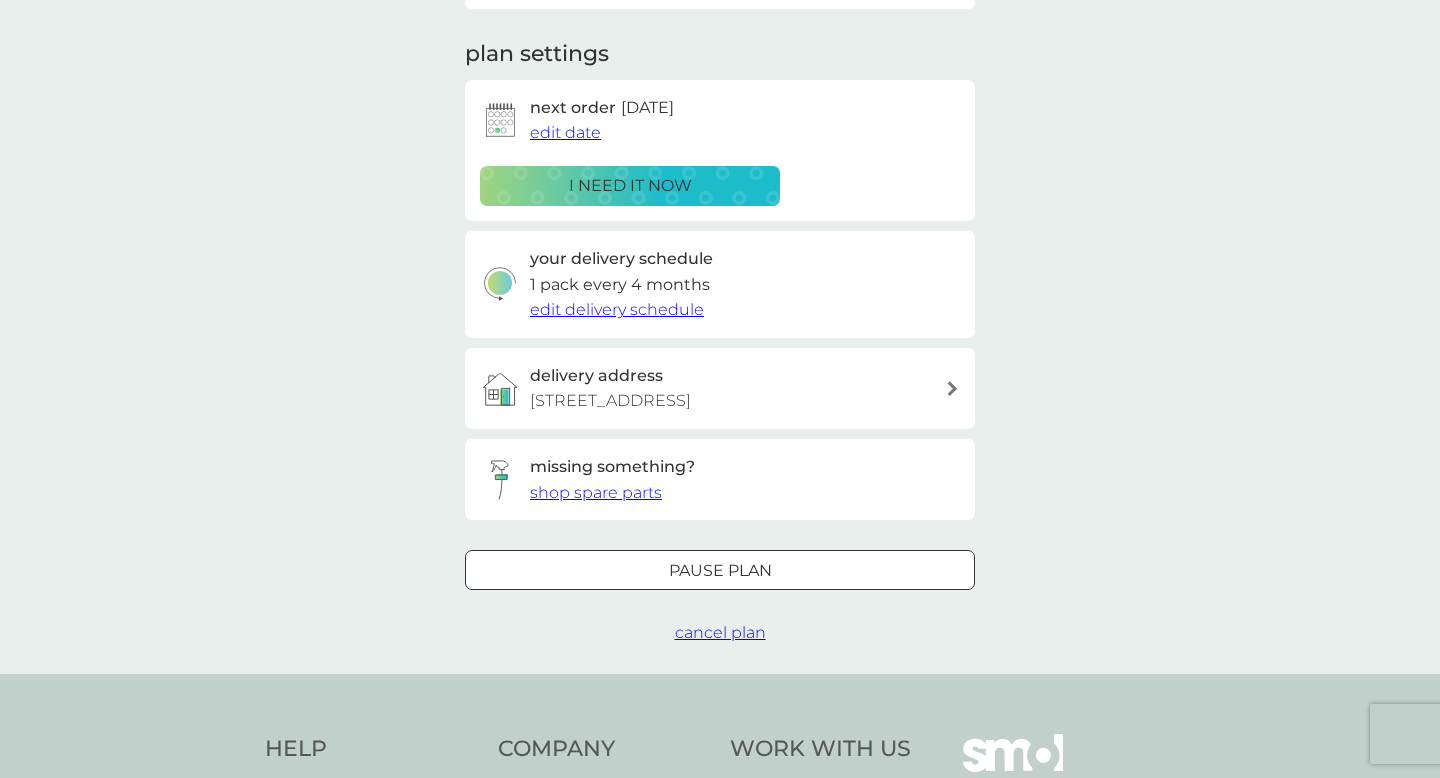 scroll, scrollTop: 0, scrollLeft: 0, axis: both 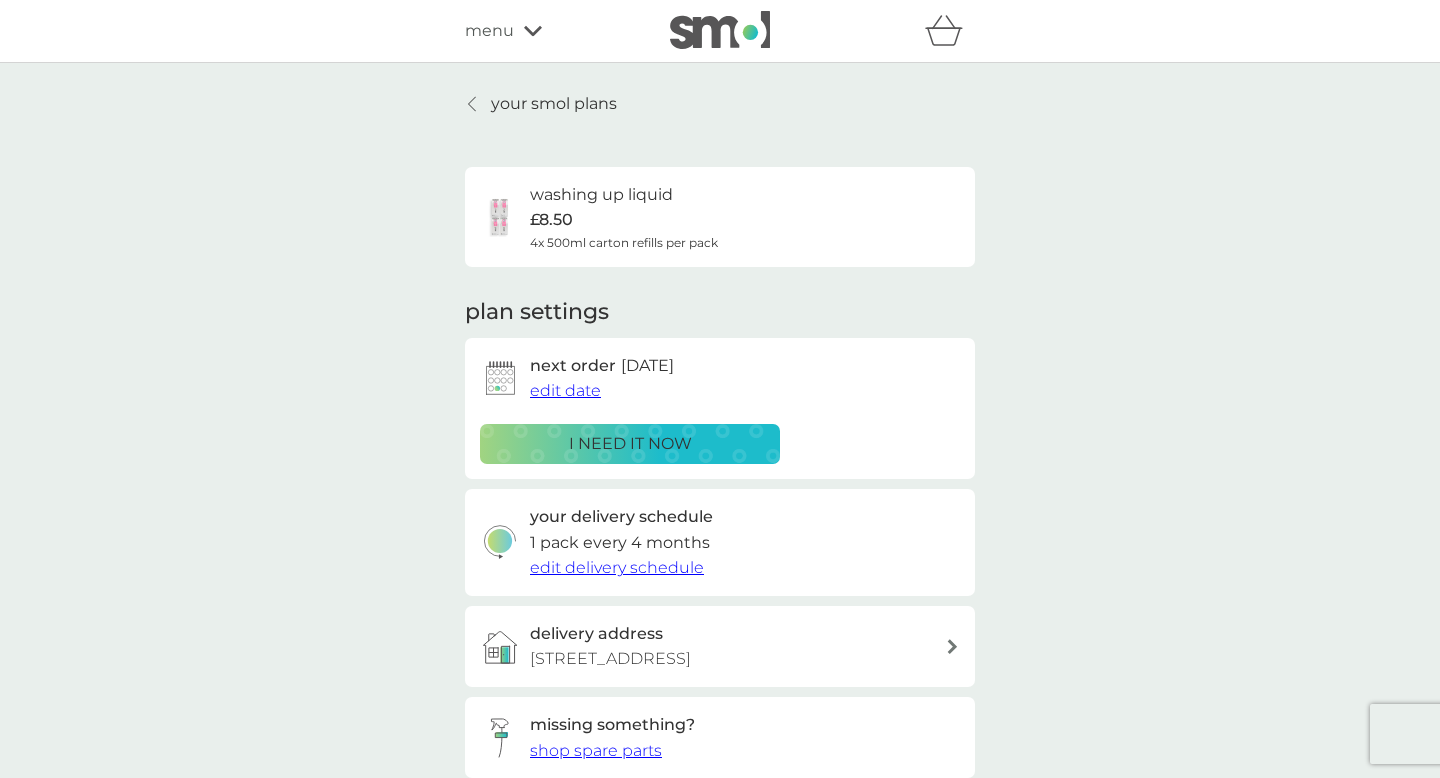 click on "your smol plans" at bounding box center [554, 104] 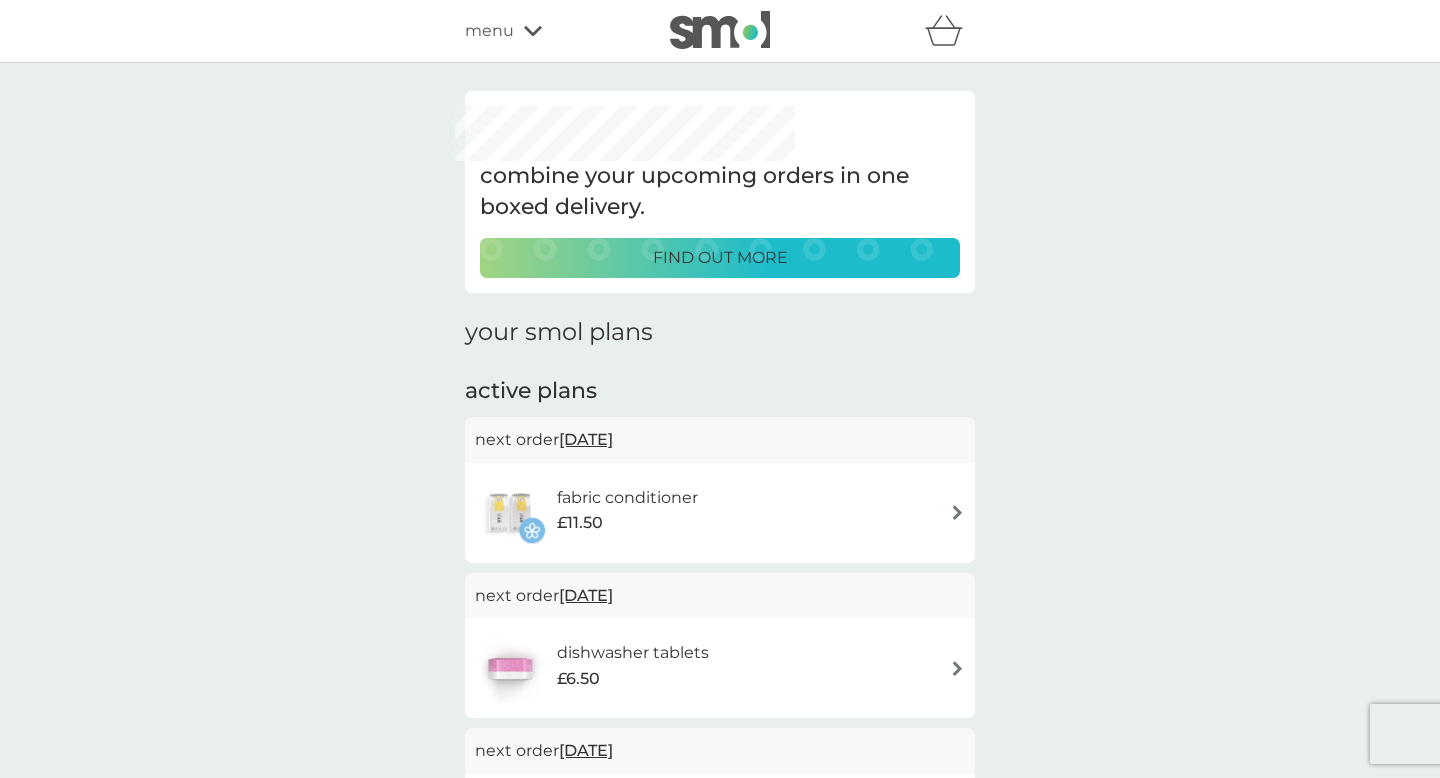click at bounding box center [957, 512] 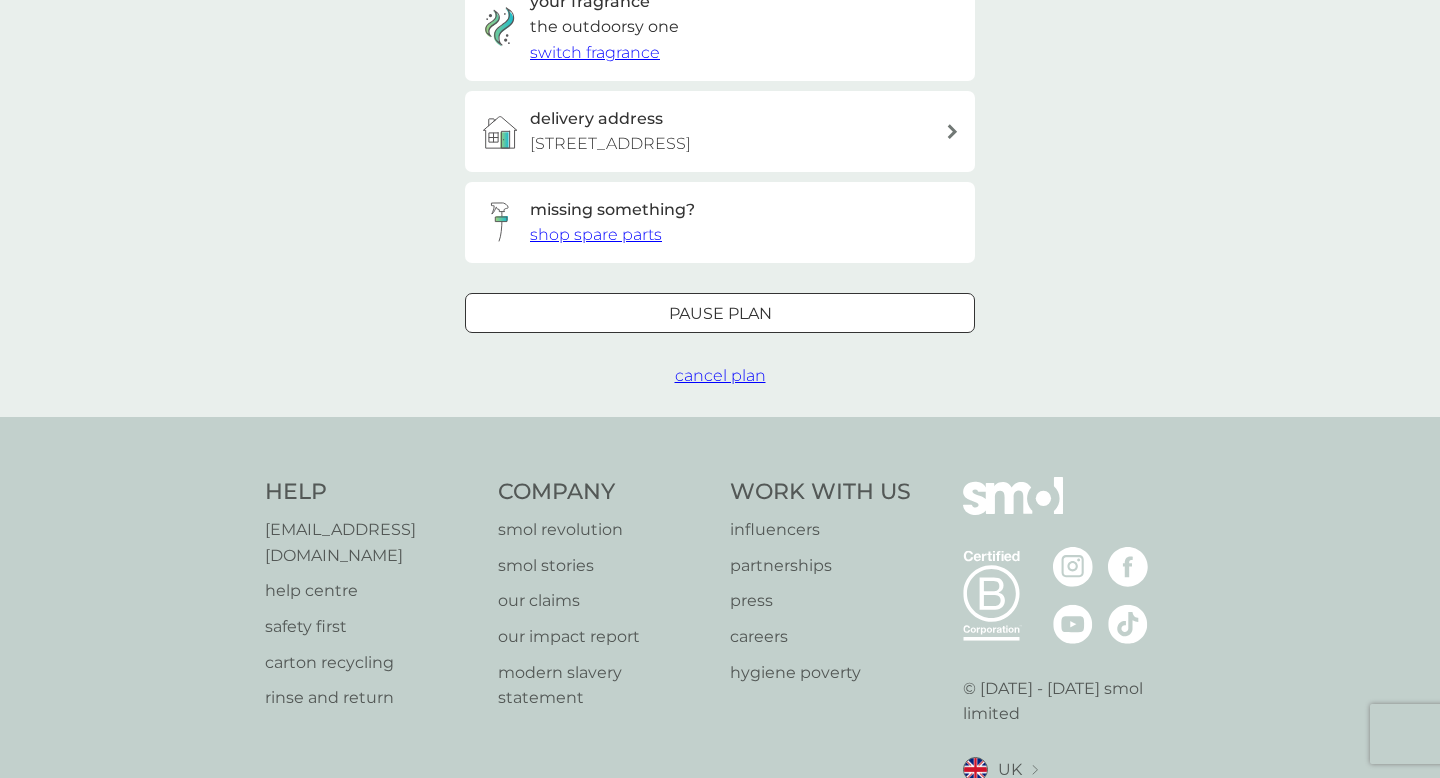 scroll, scrollTop: 746, scrollLeft: 0, axis: vertical 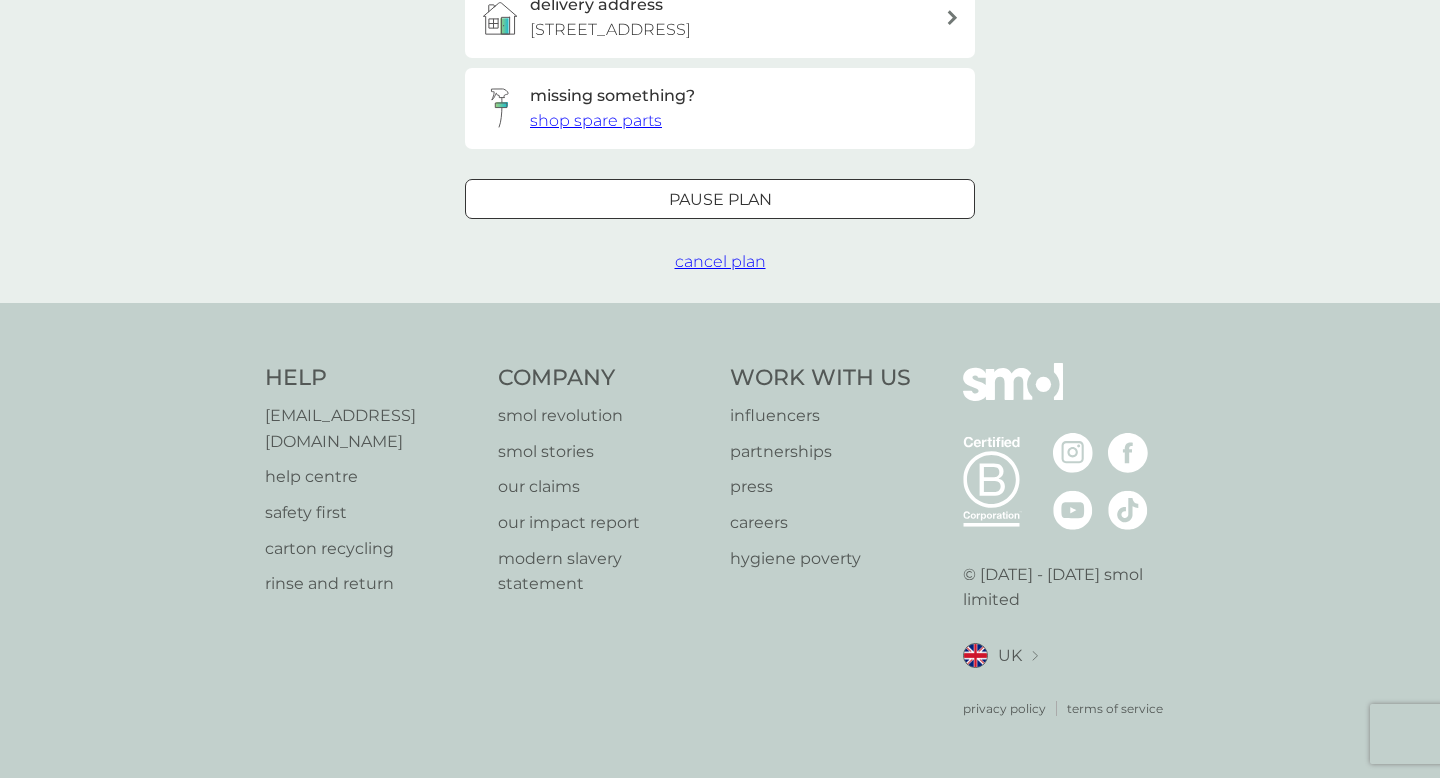 click on "Pause plan" at bounding box center [720, 200] 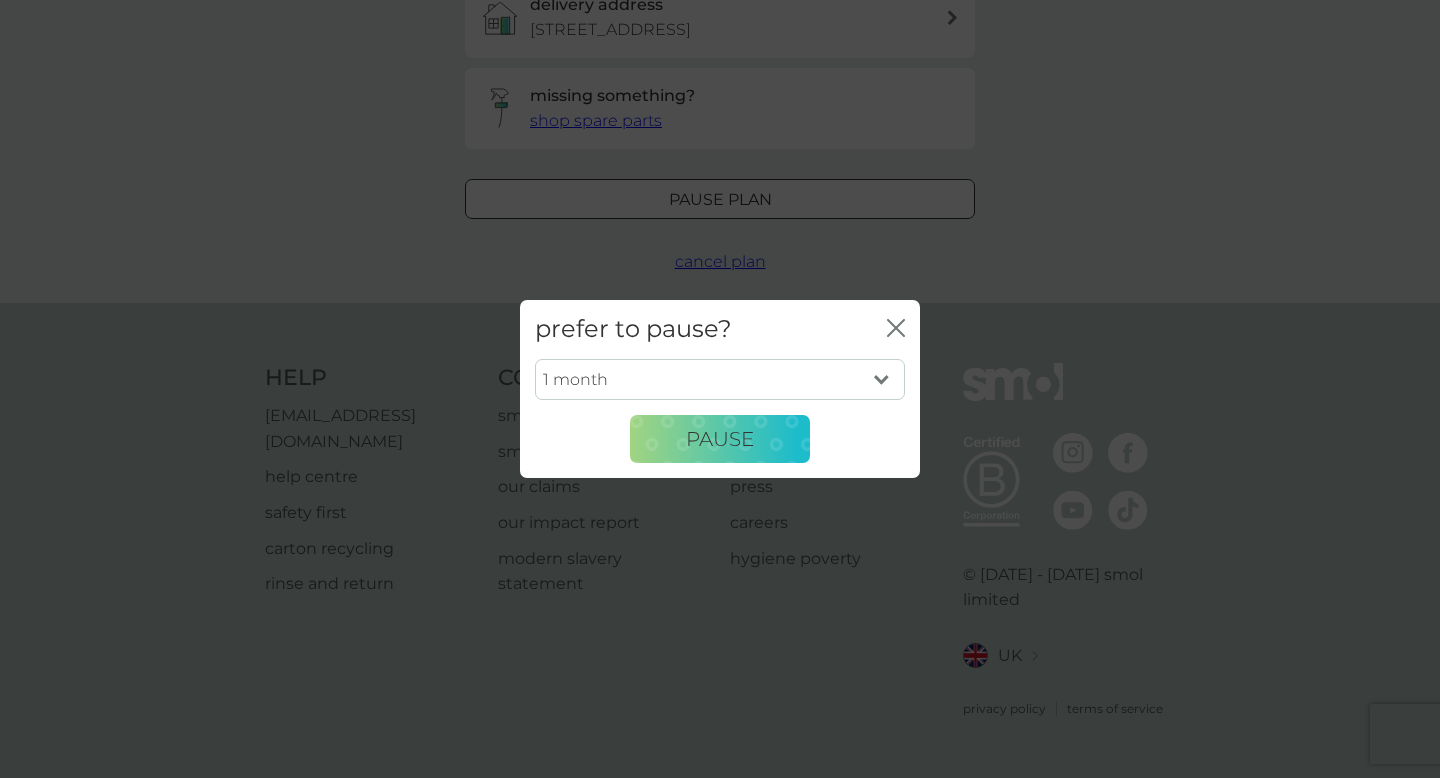 click on "1 month 2 months 3 months 4 months 5 months 6 months" at bounding box center [720, 380] 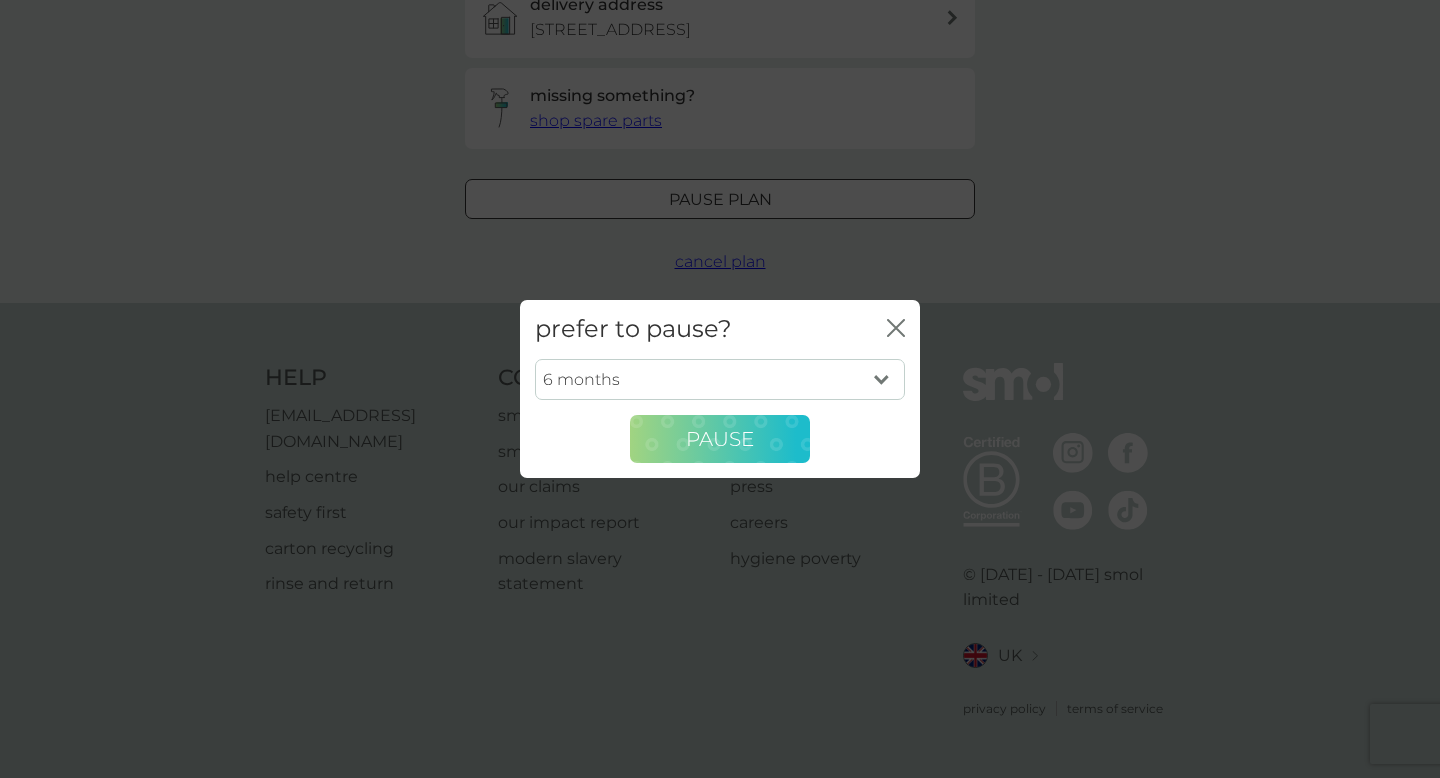 click on "Pause" at bounding box center (720, 439) 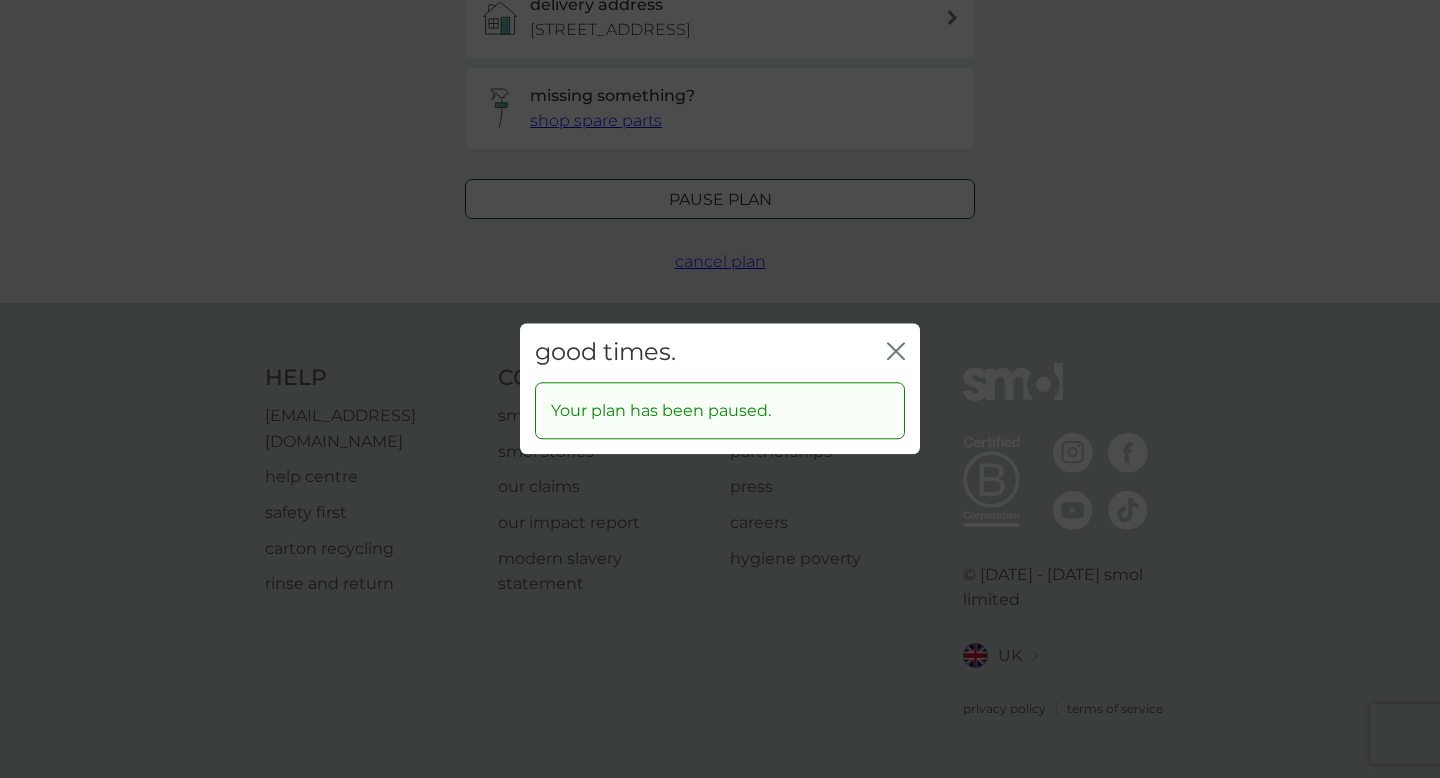 click on "close" 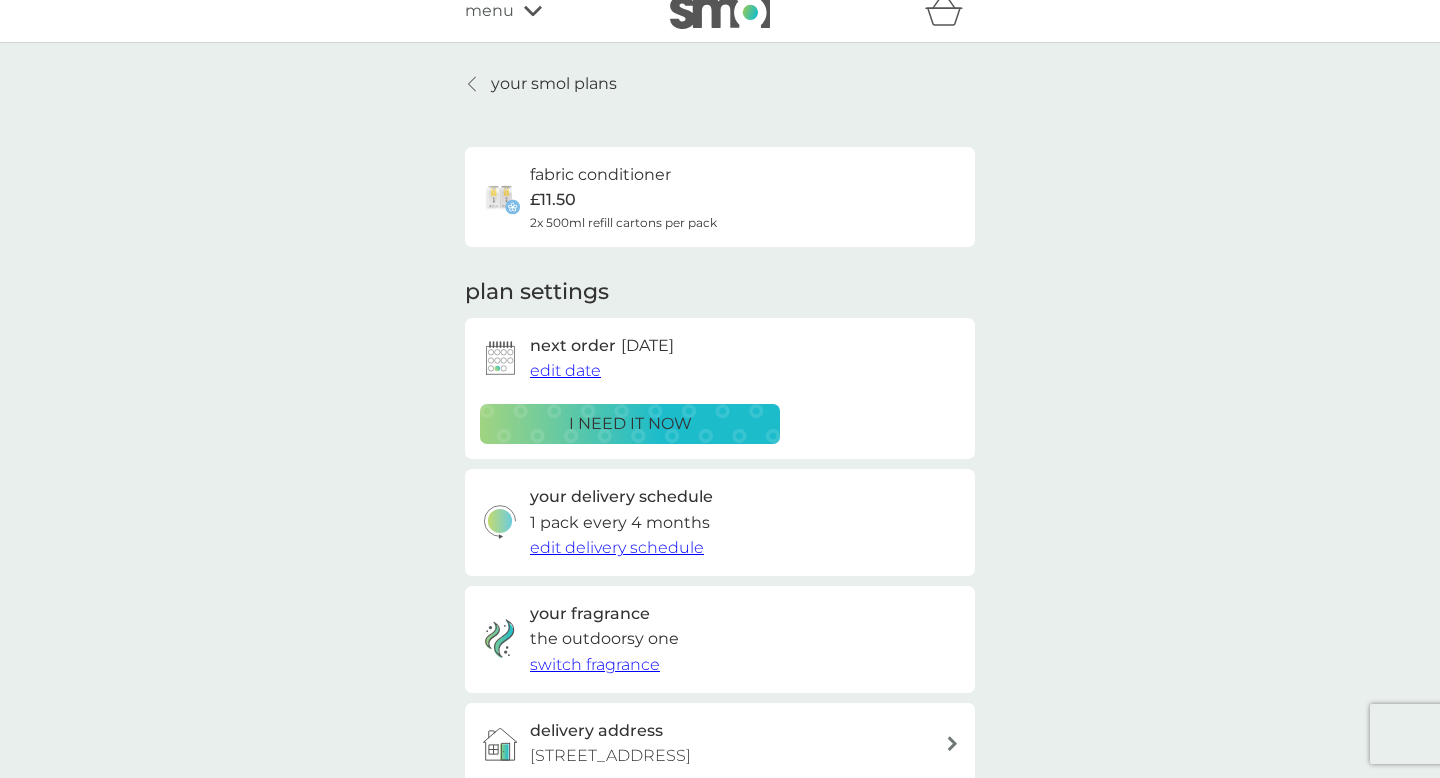 scroll, scrollTop: 0, scrollLeft: 0, axis: both 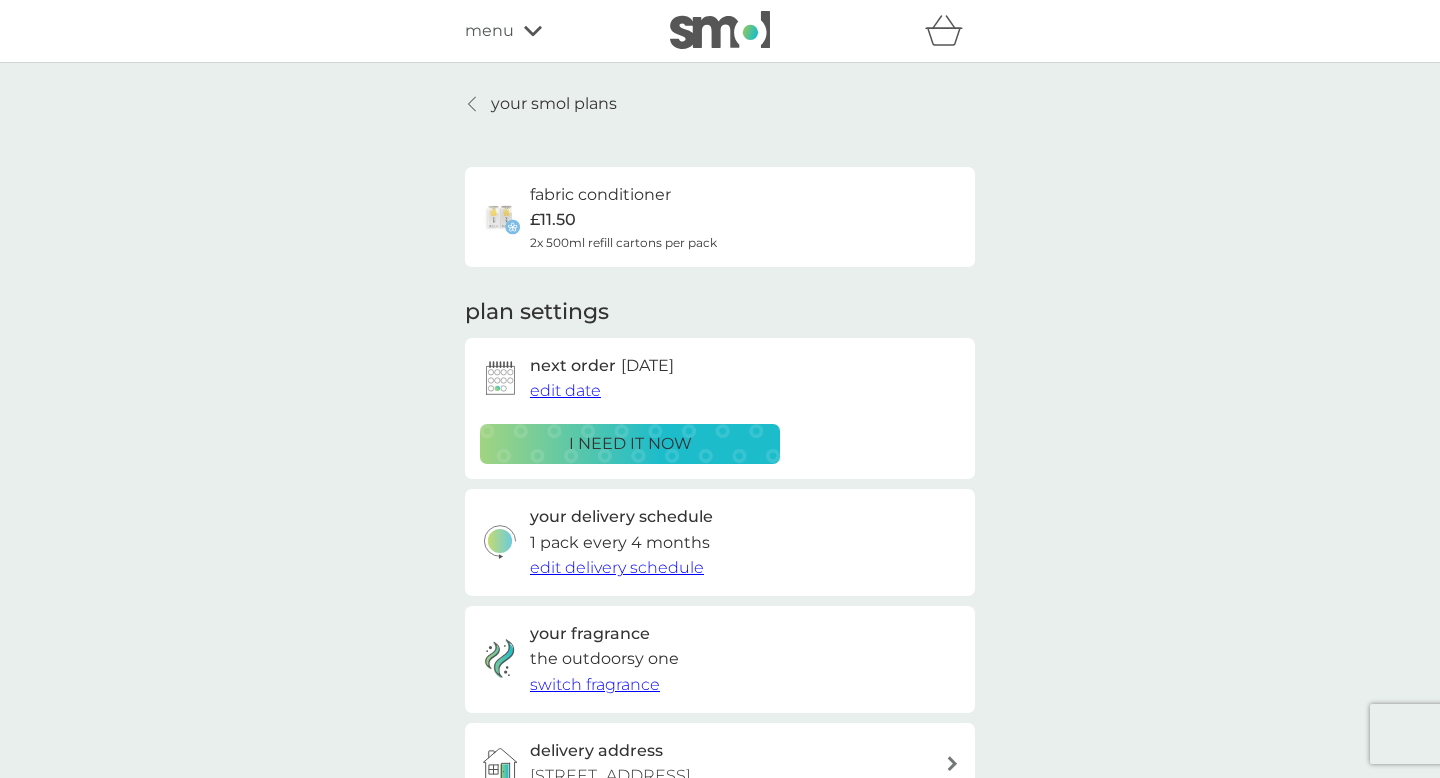 click on "your smol plans" at bounding box center [554, 104] 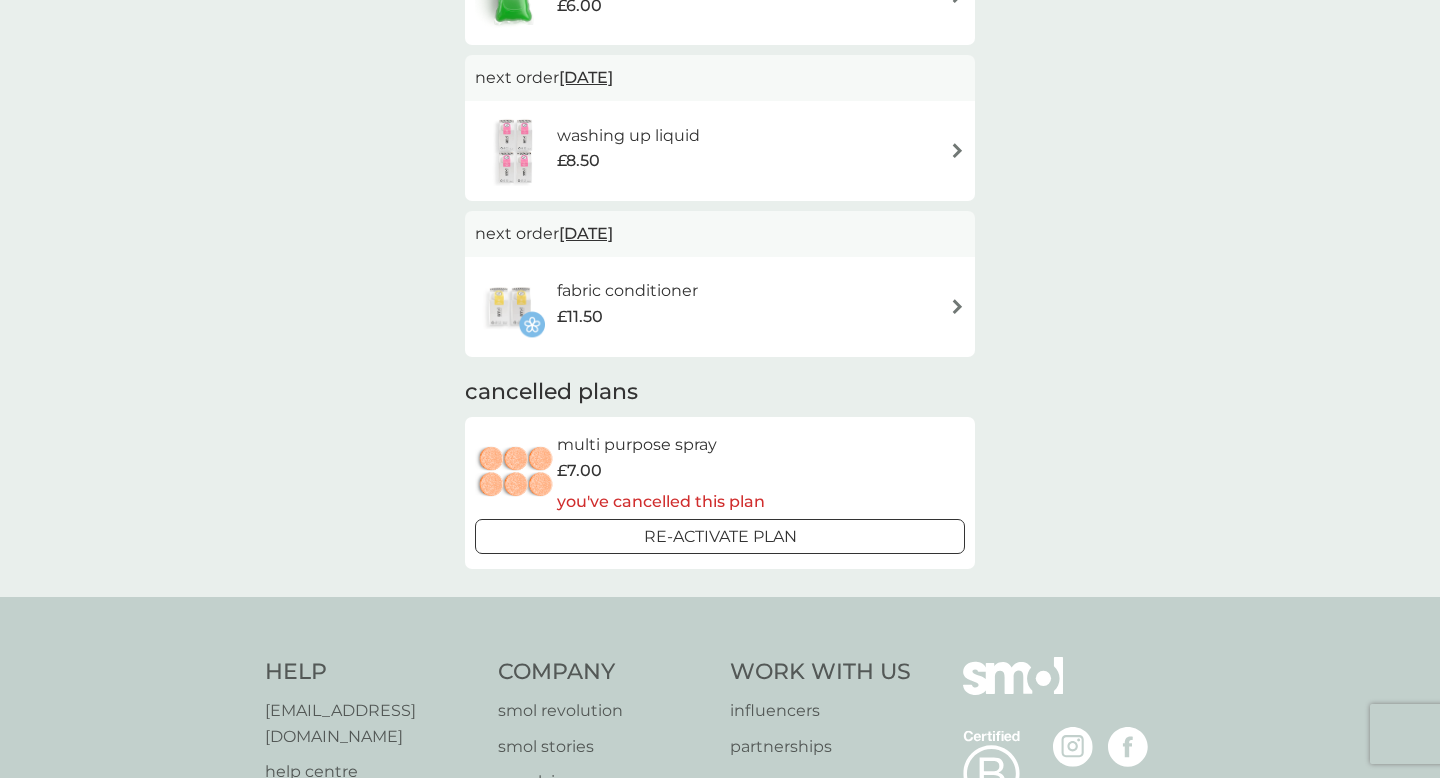 scroll, scrollTop: 674, scrollLeft: 0, axis: vertical 